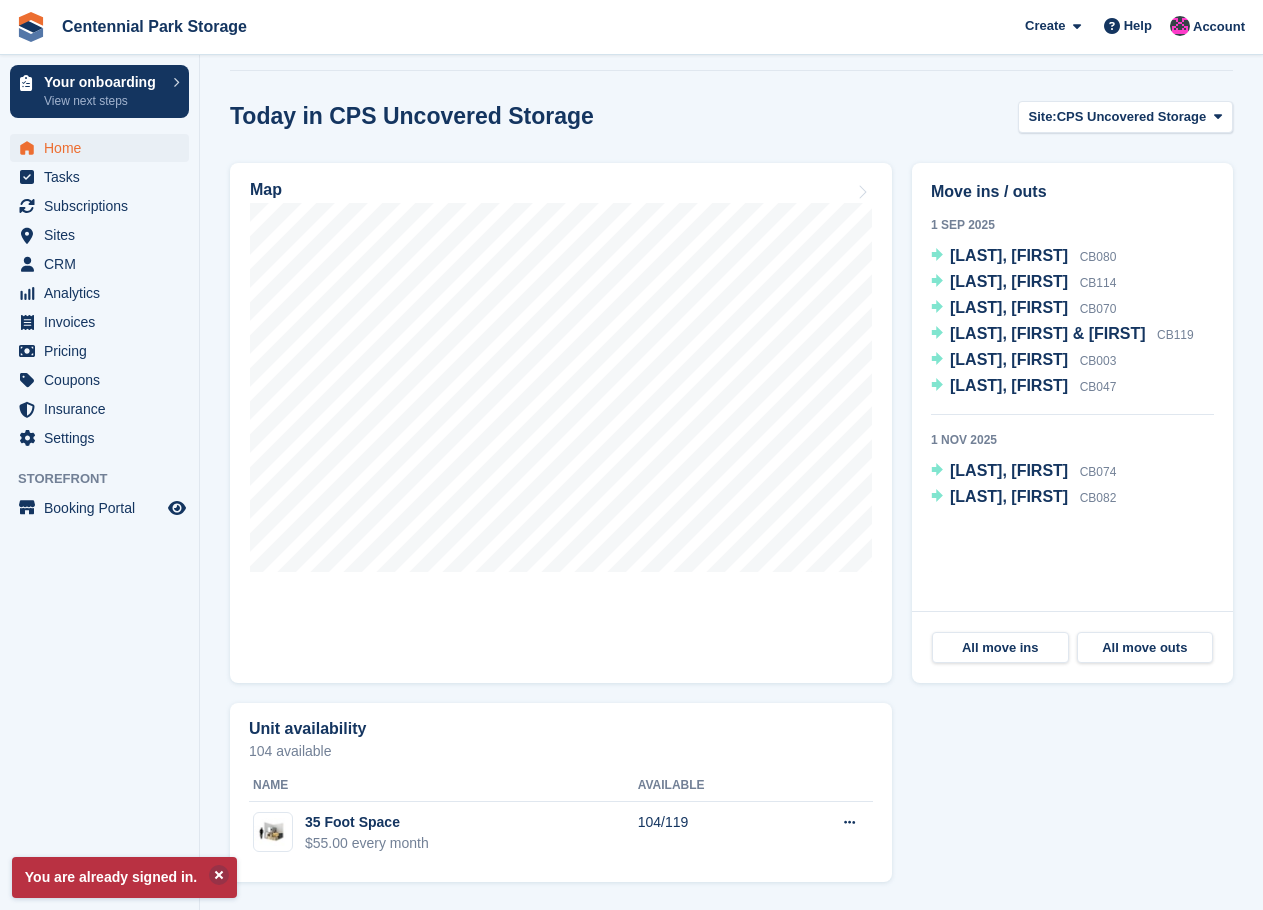 scroll, scrollTop: 0, scrollLeft: 0, axis: both 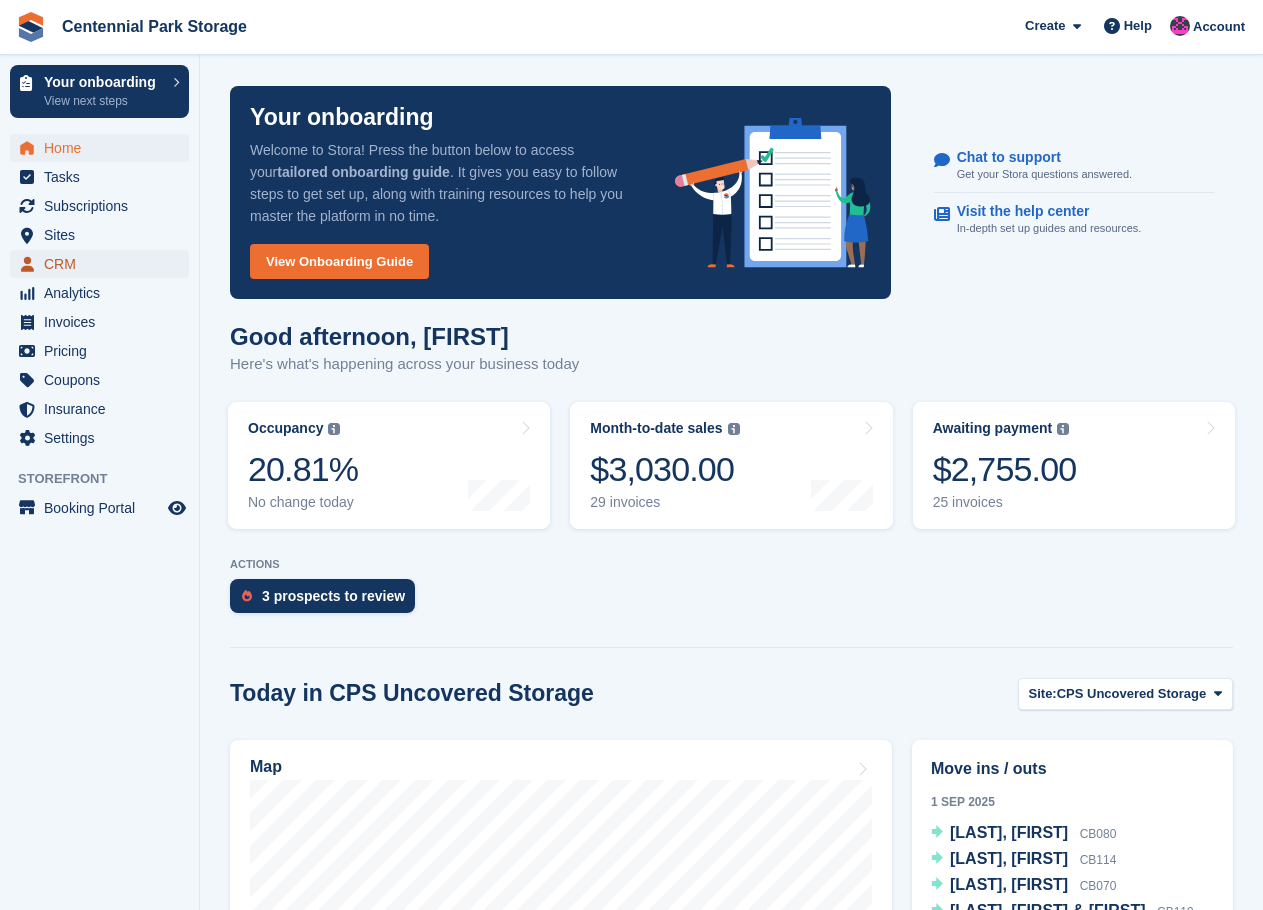 click on "CRM" at bounding box center (104, 264) 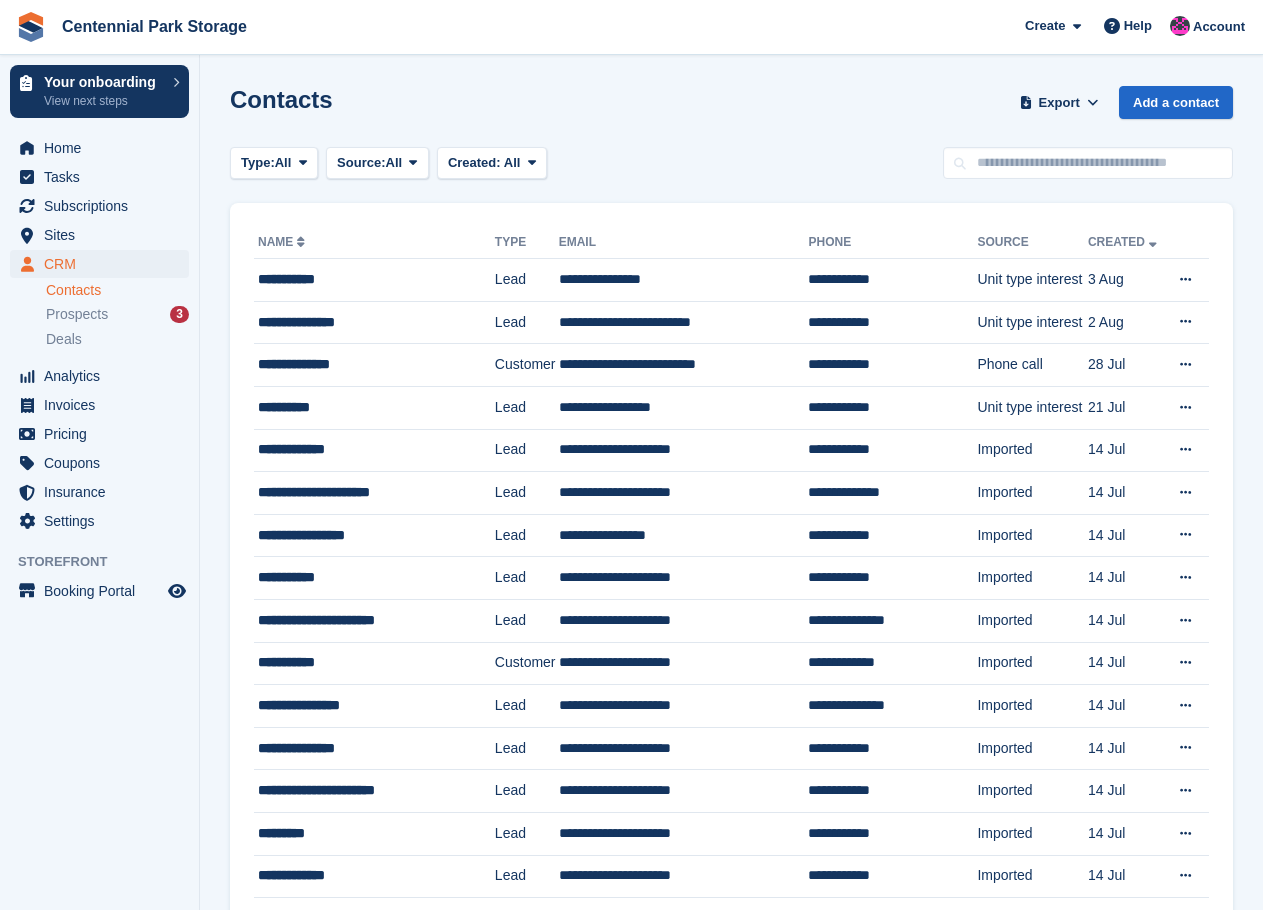scroll, scrollTop: 0, scrollLeft: 0, axis: both 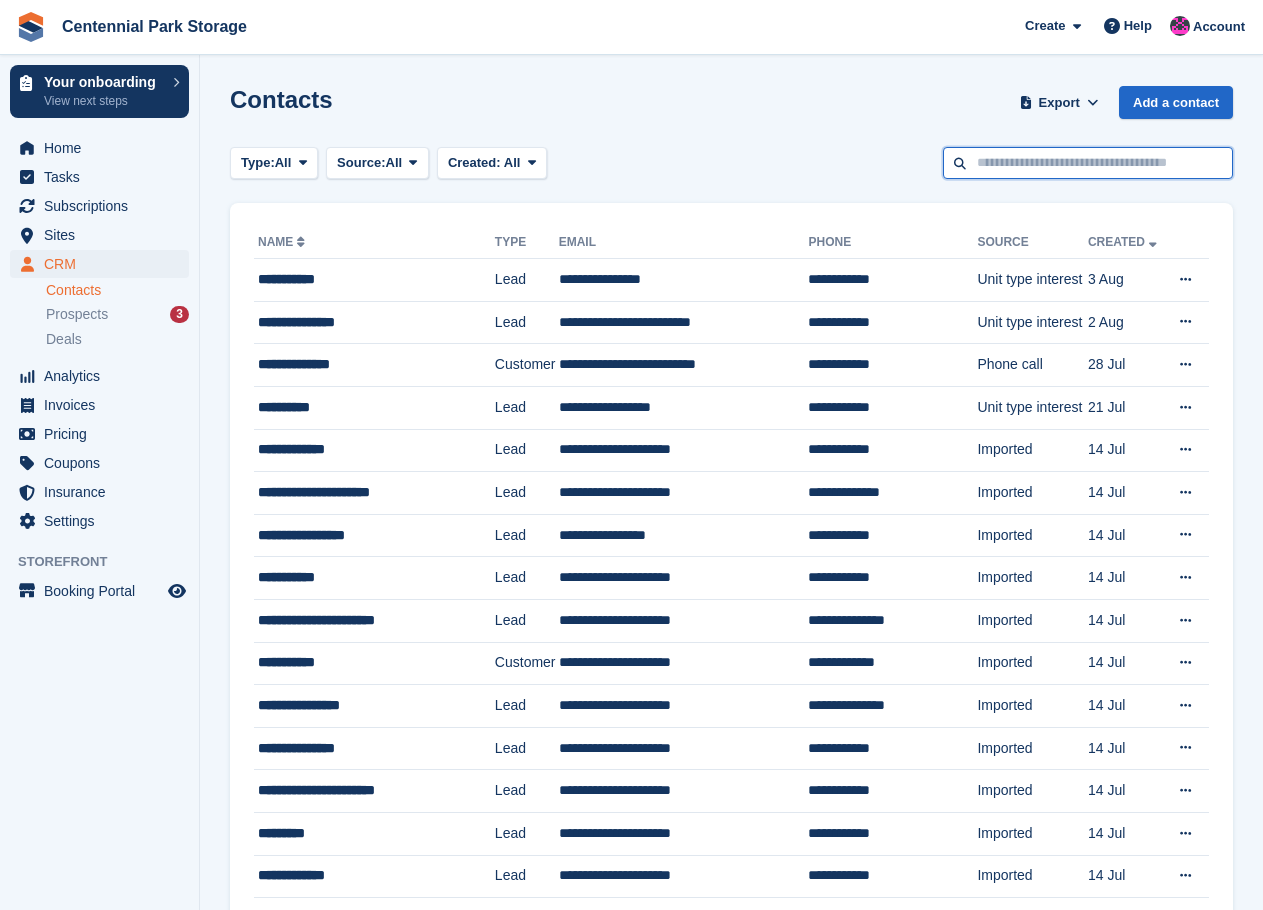 click at bounding box center [1088, 163] 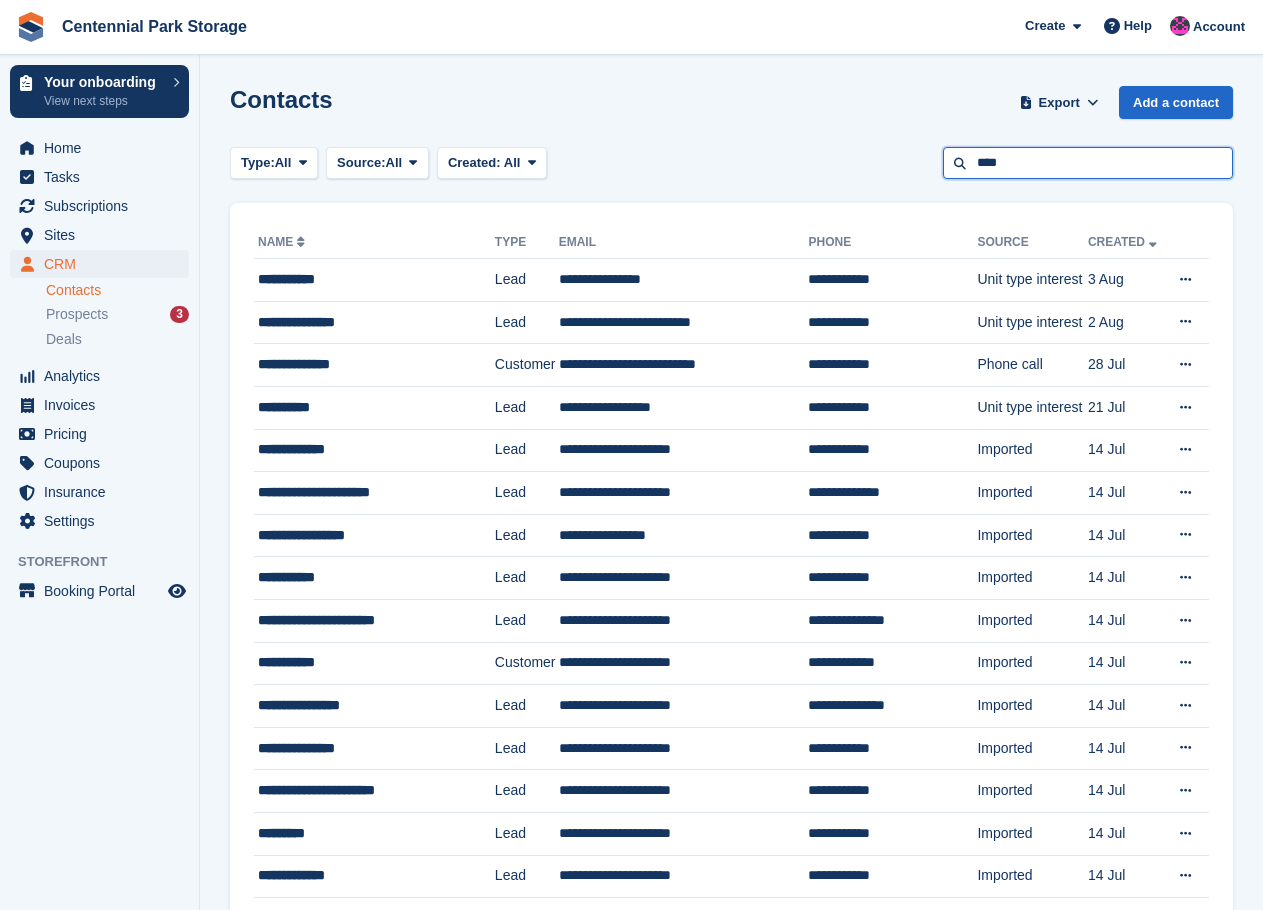 type on "****" 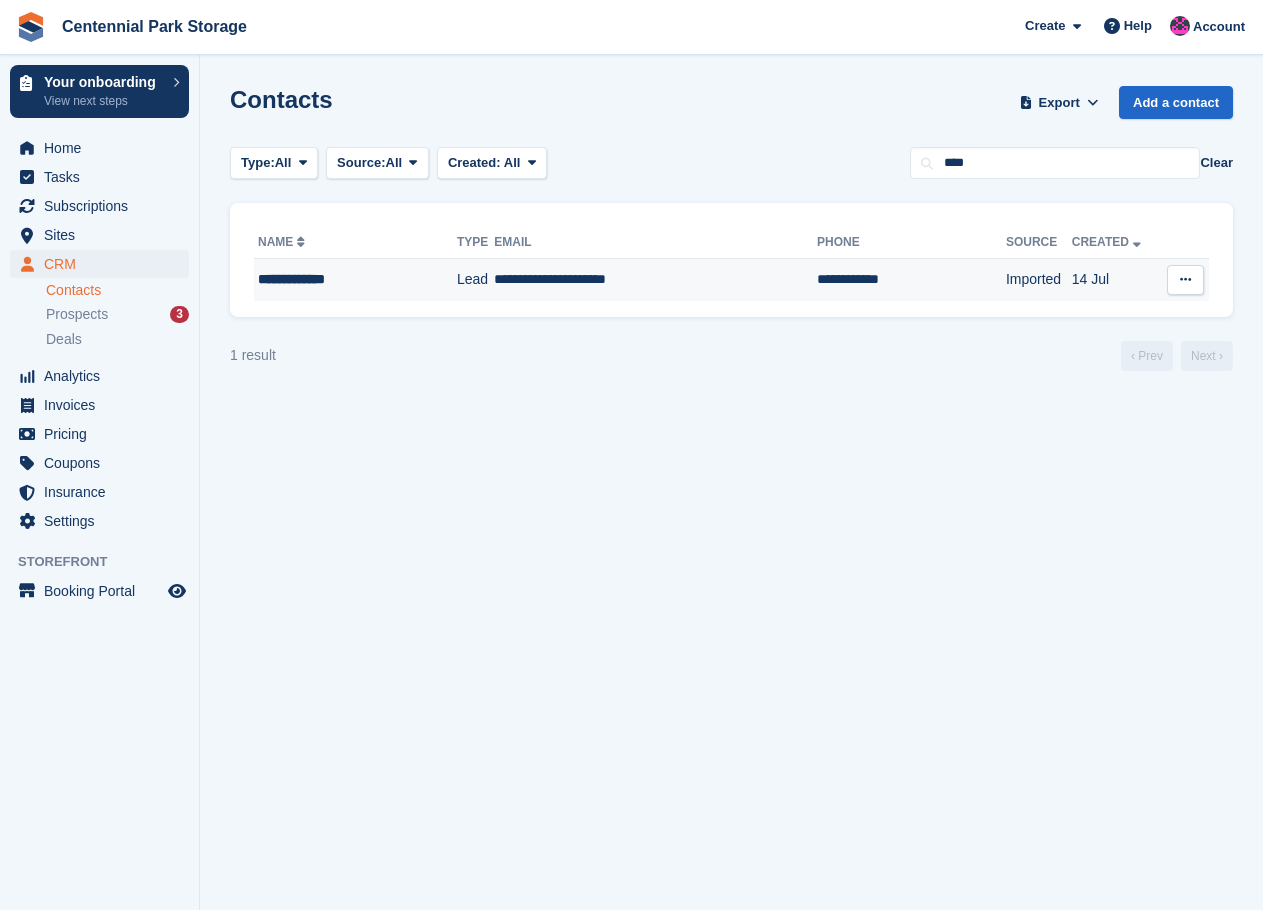 click on "**********" at bounding box center (341, 279) 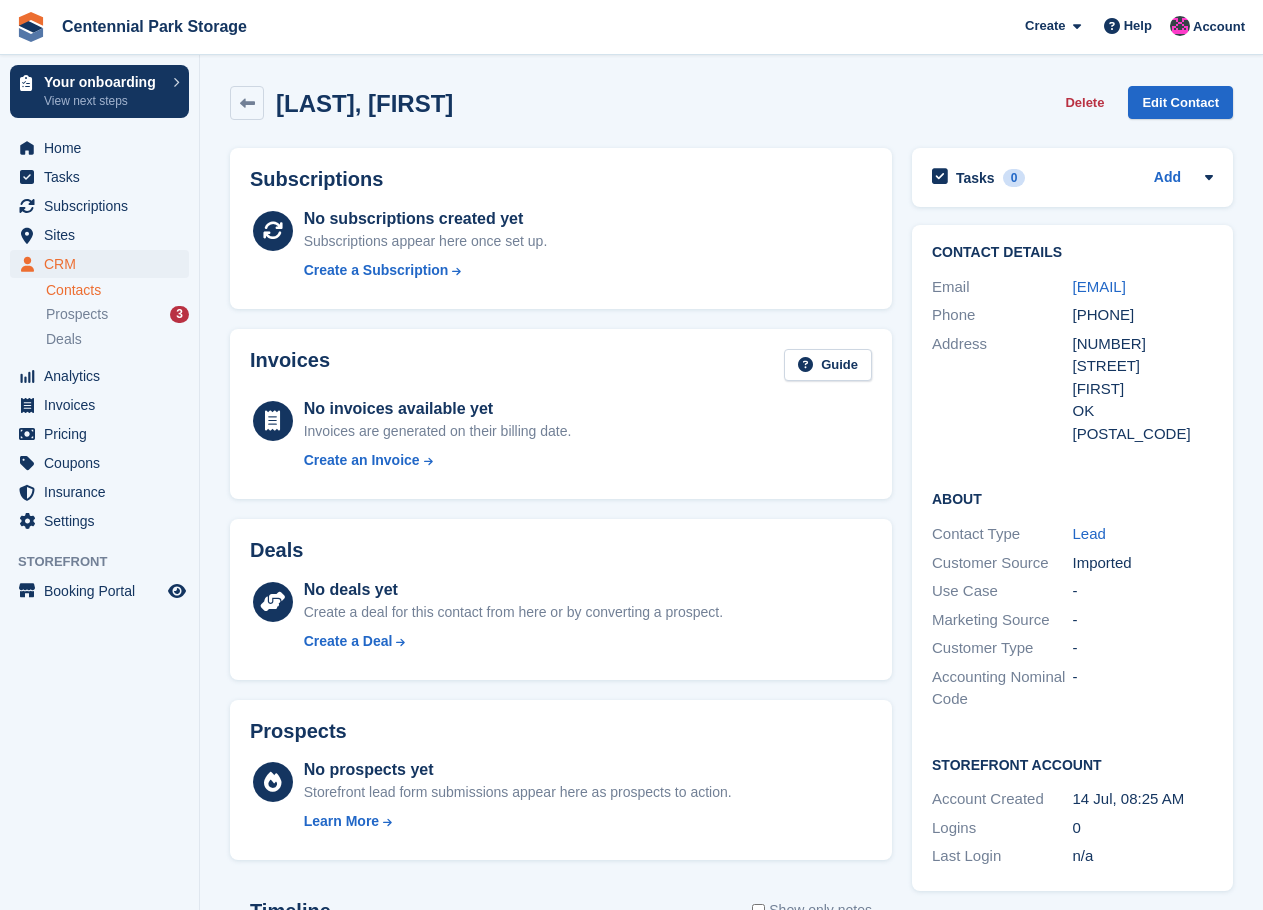 scroll, scrollTop: 0, scrollLeft: 0, axis: both 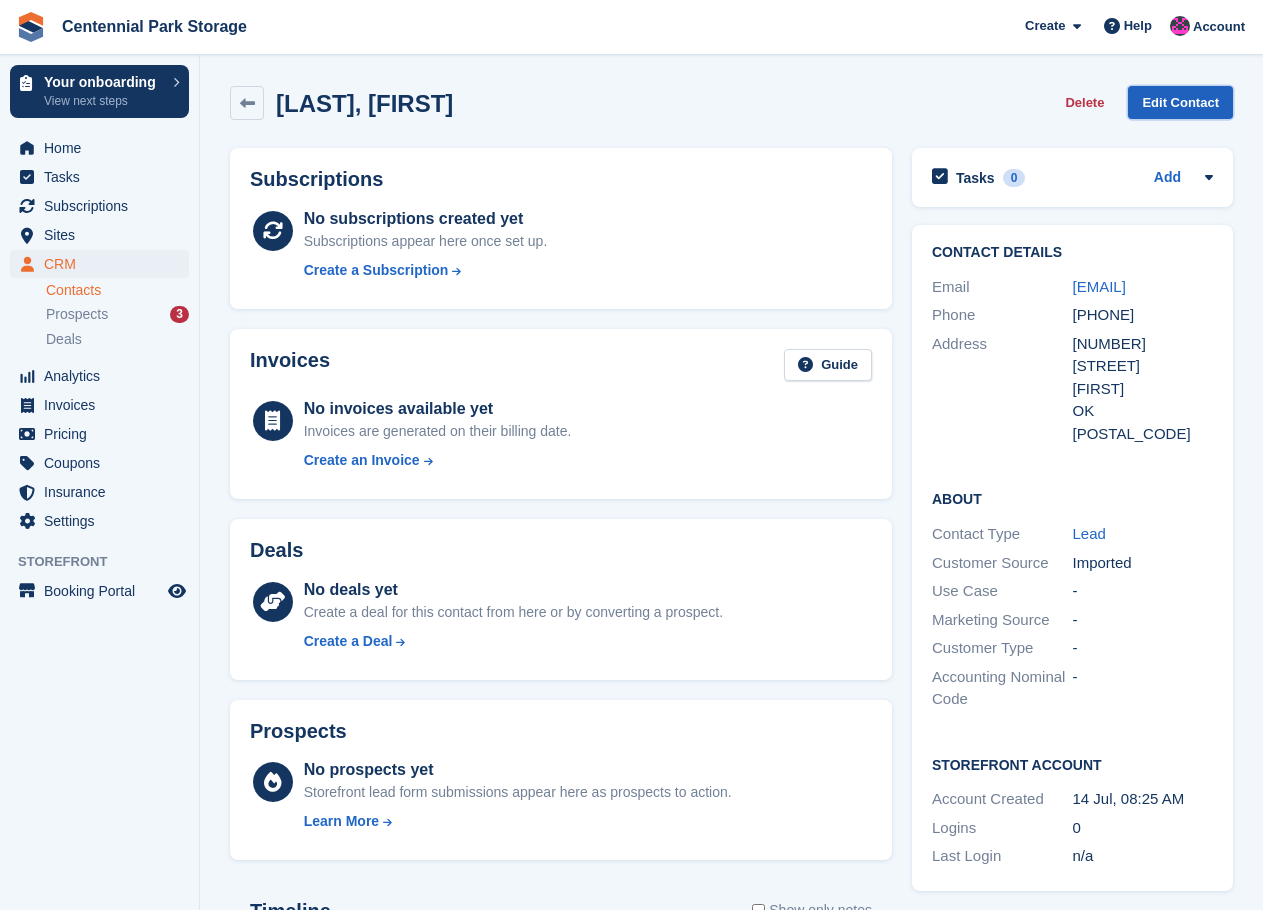 click on "Edit Contact" at bounding box center [1180, 102] 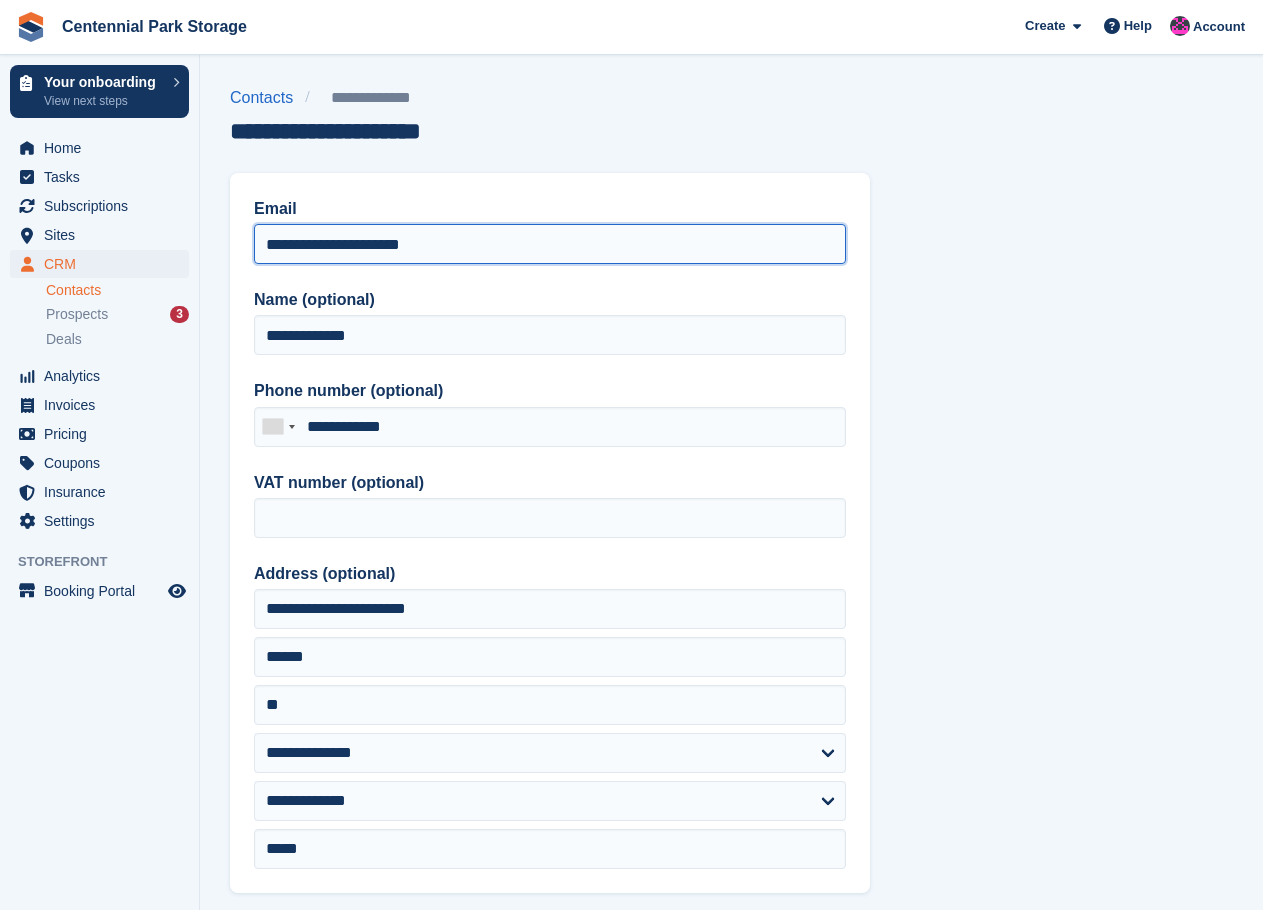 drag, startPoint x: 489, startPoint y: 237, endPoint x: 221, endPoint y: 249, distance: 268.26852 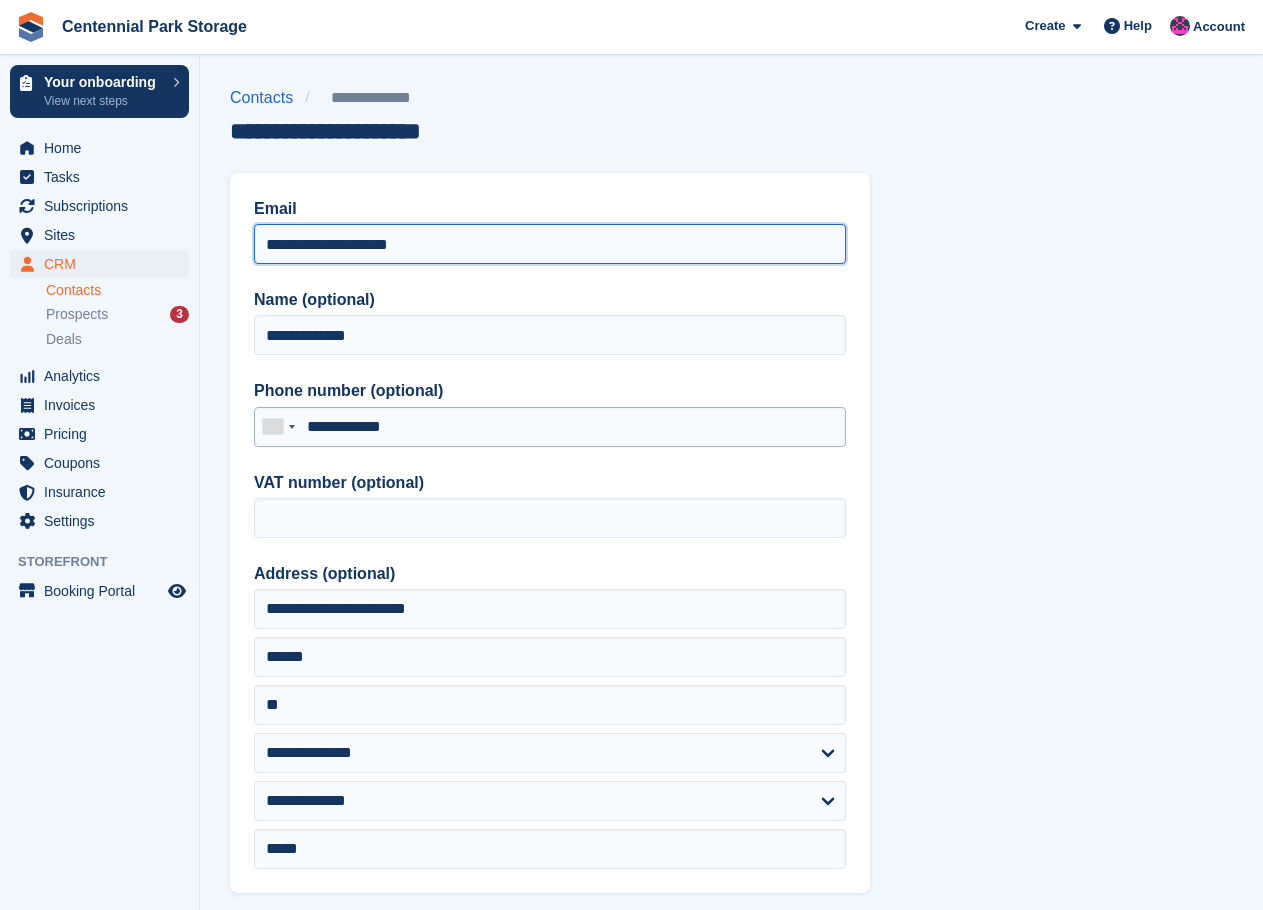 type on "**********" 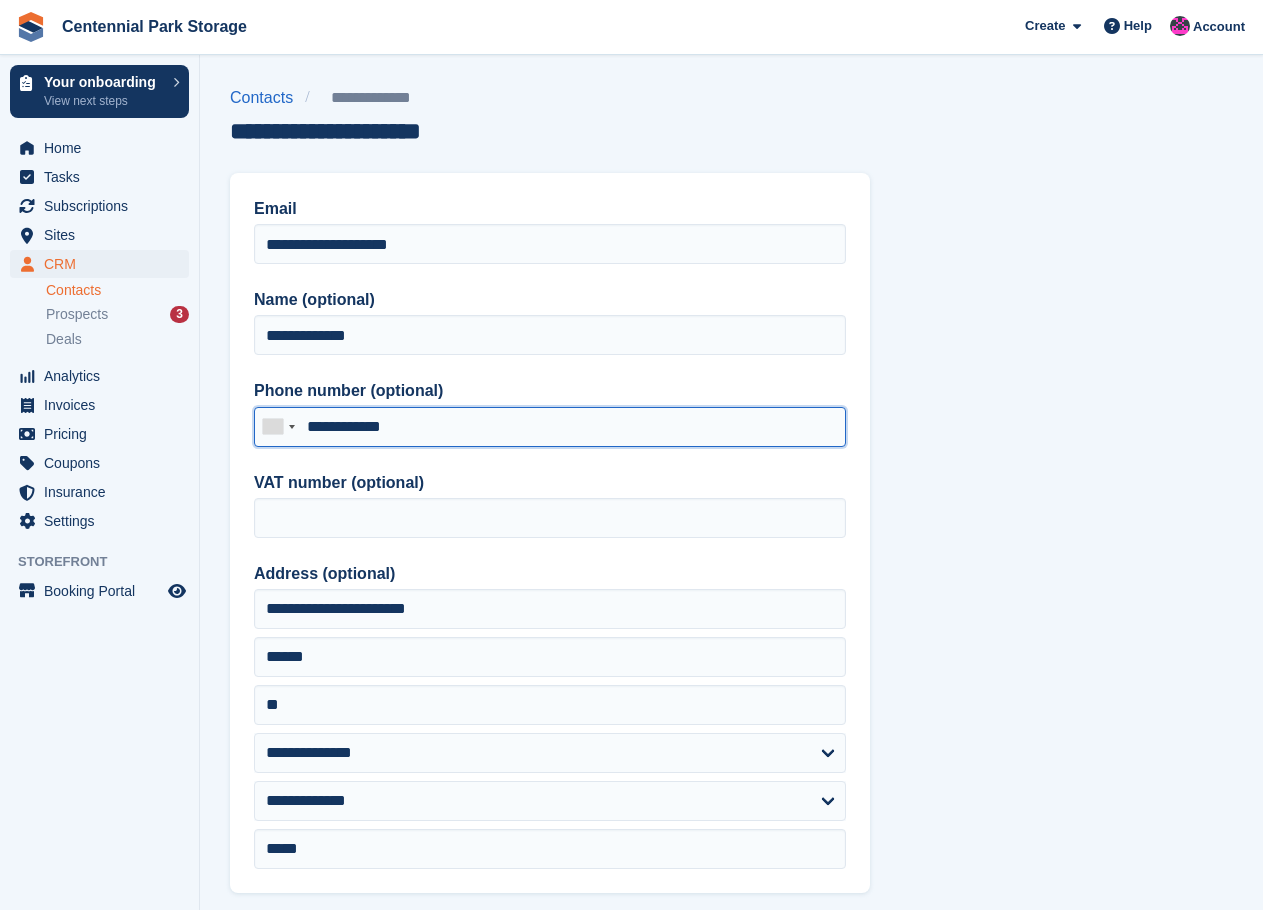 click on "**********" at bounding box center (550, 427) 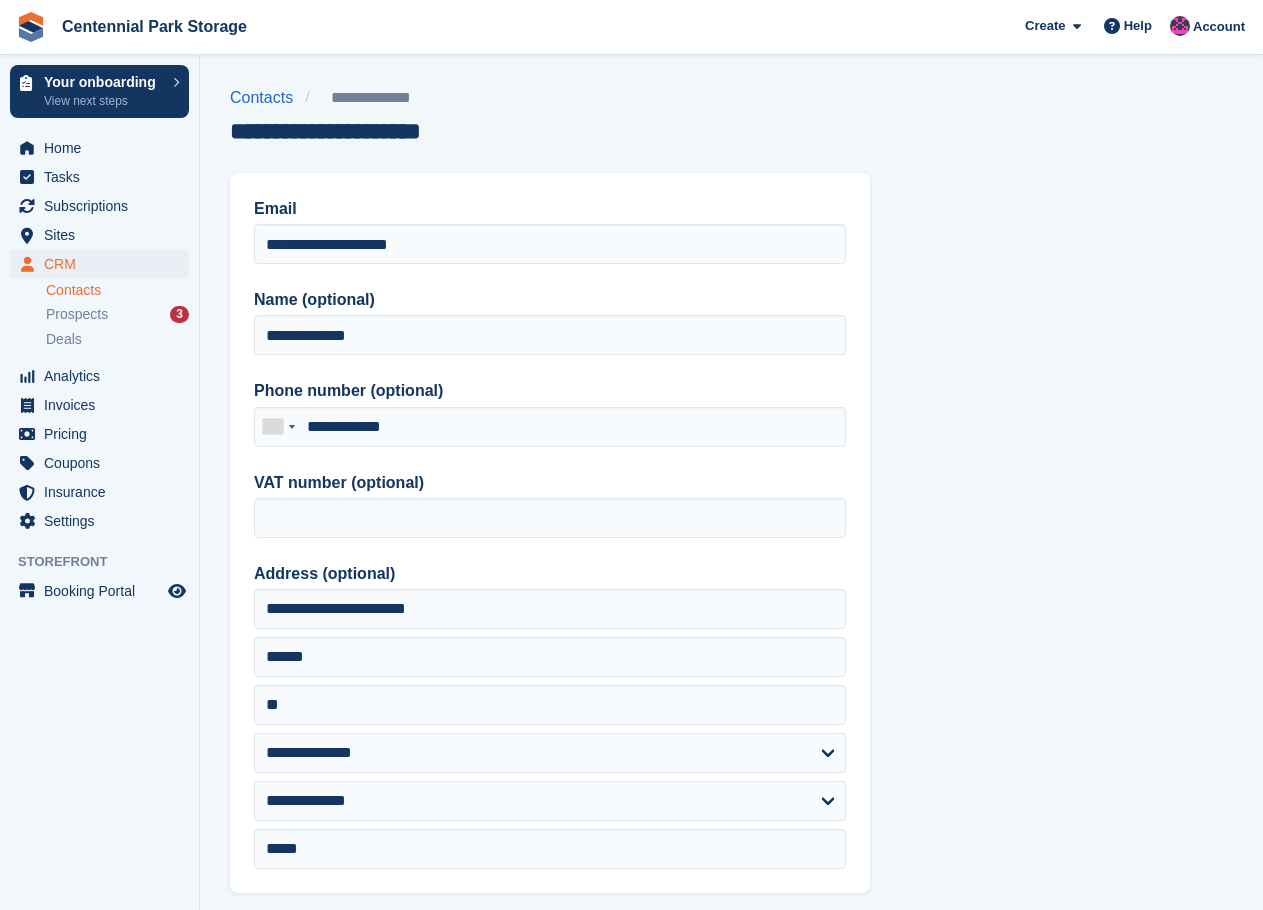 click on "**********" at bounding box center [731, 876] 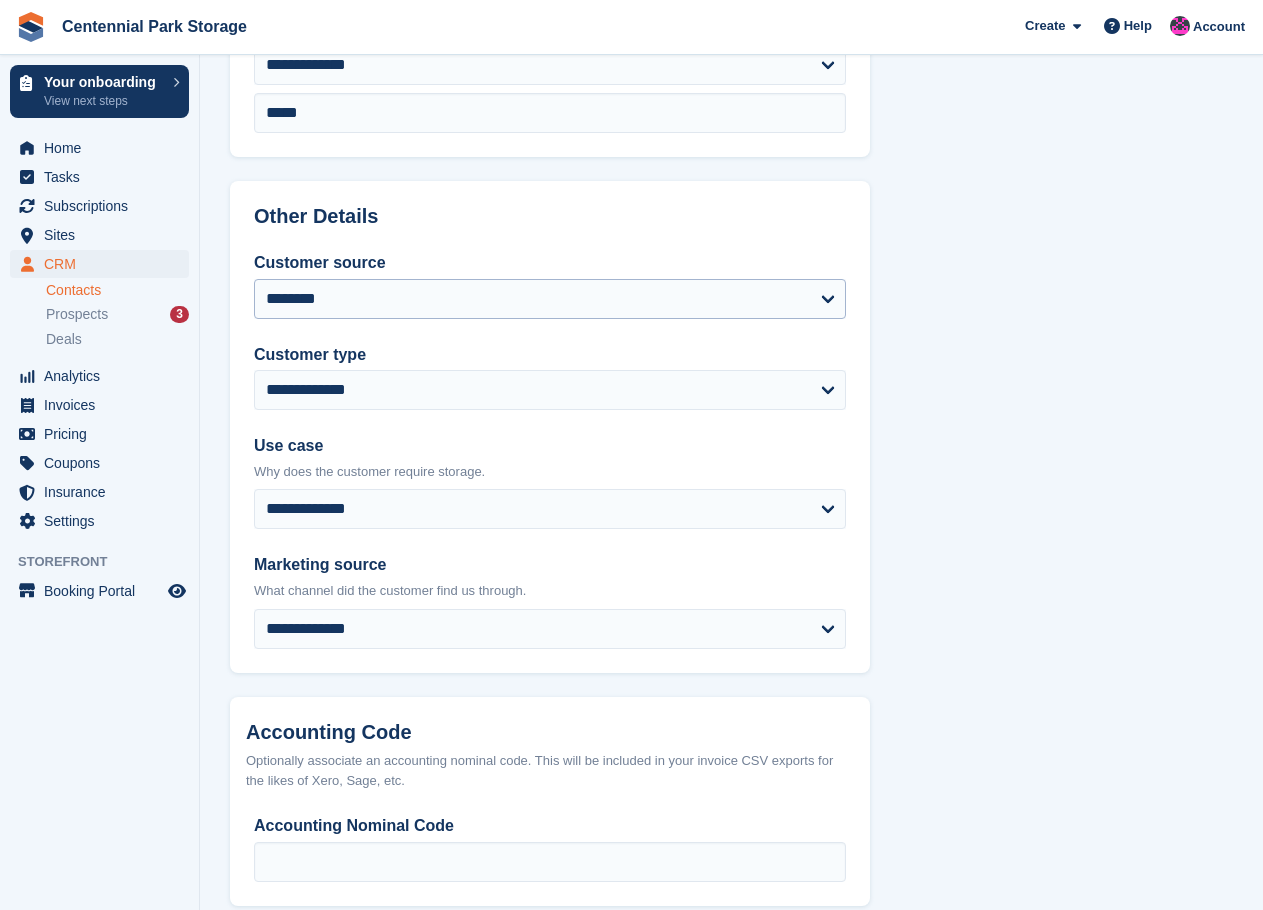 scroll, scrollTop: 842, scrollLeft: 0, axis: vertical 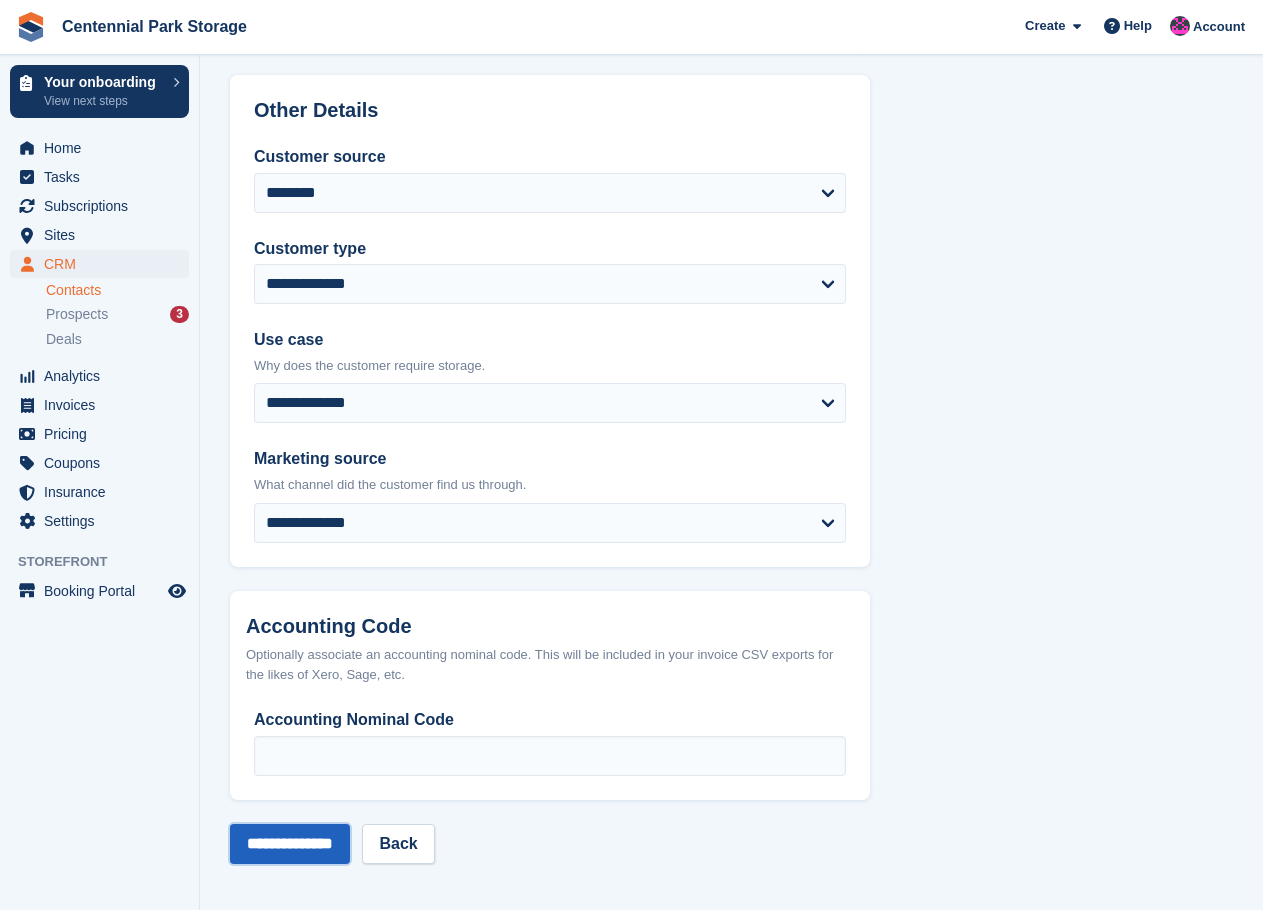 click on "**********" at bounding box center [290, 844] 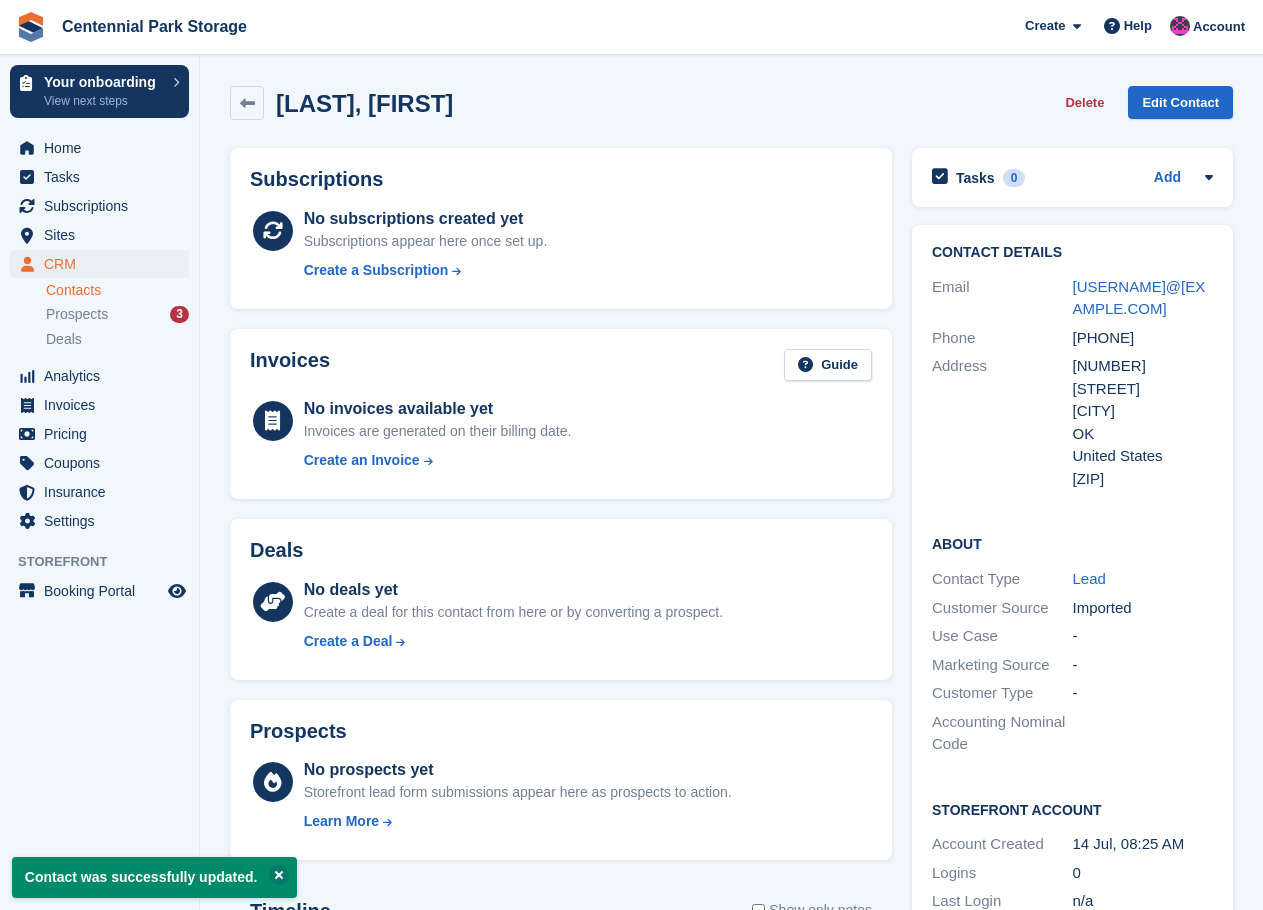 scroll, scrollTop: 0, scrollLeft: 0, axis: both 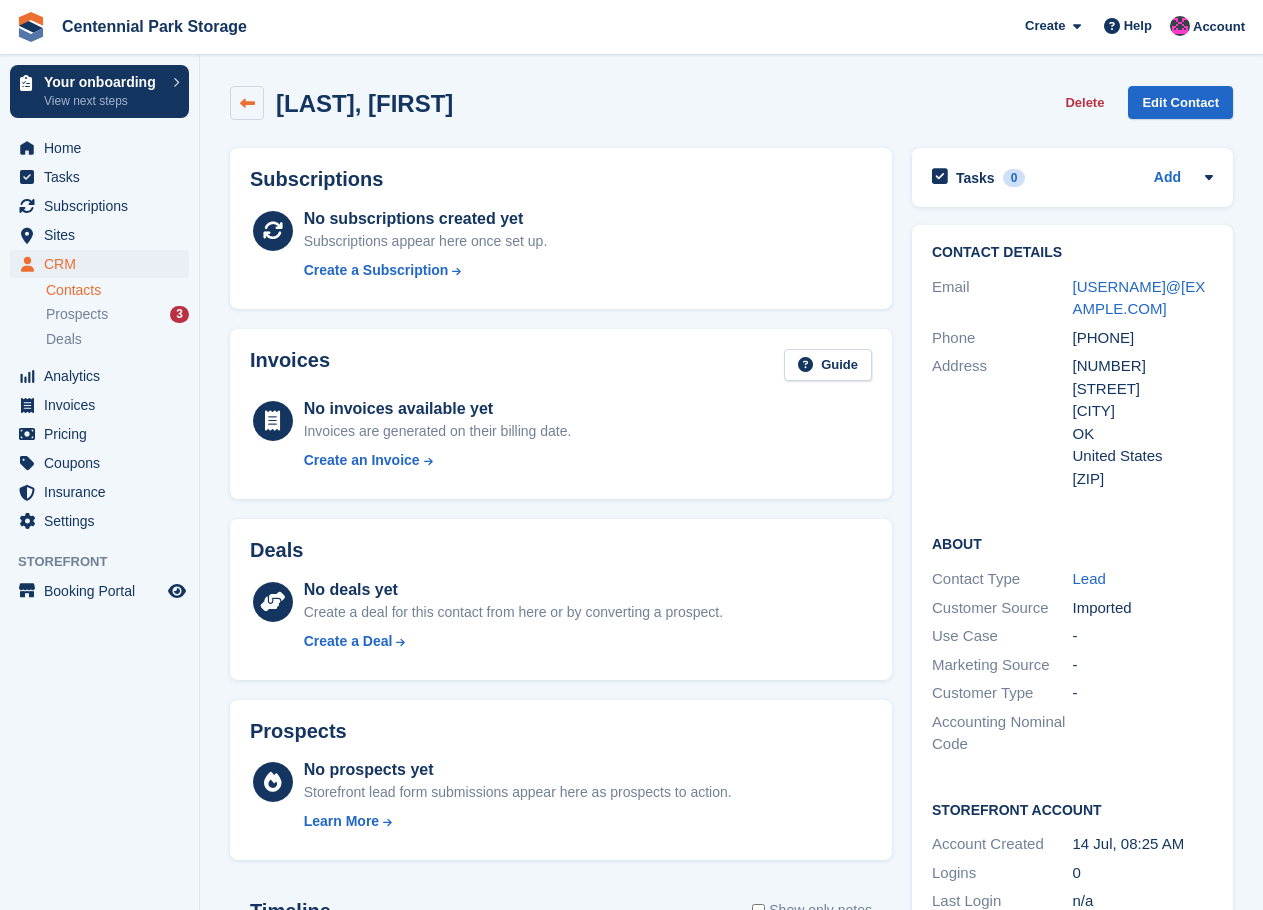 click at bounding box center [247, 103] 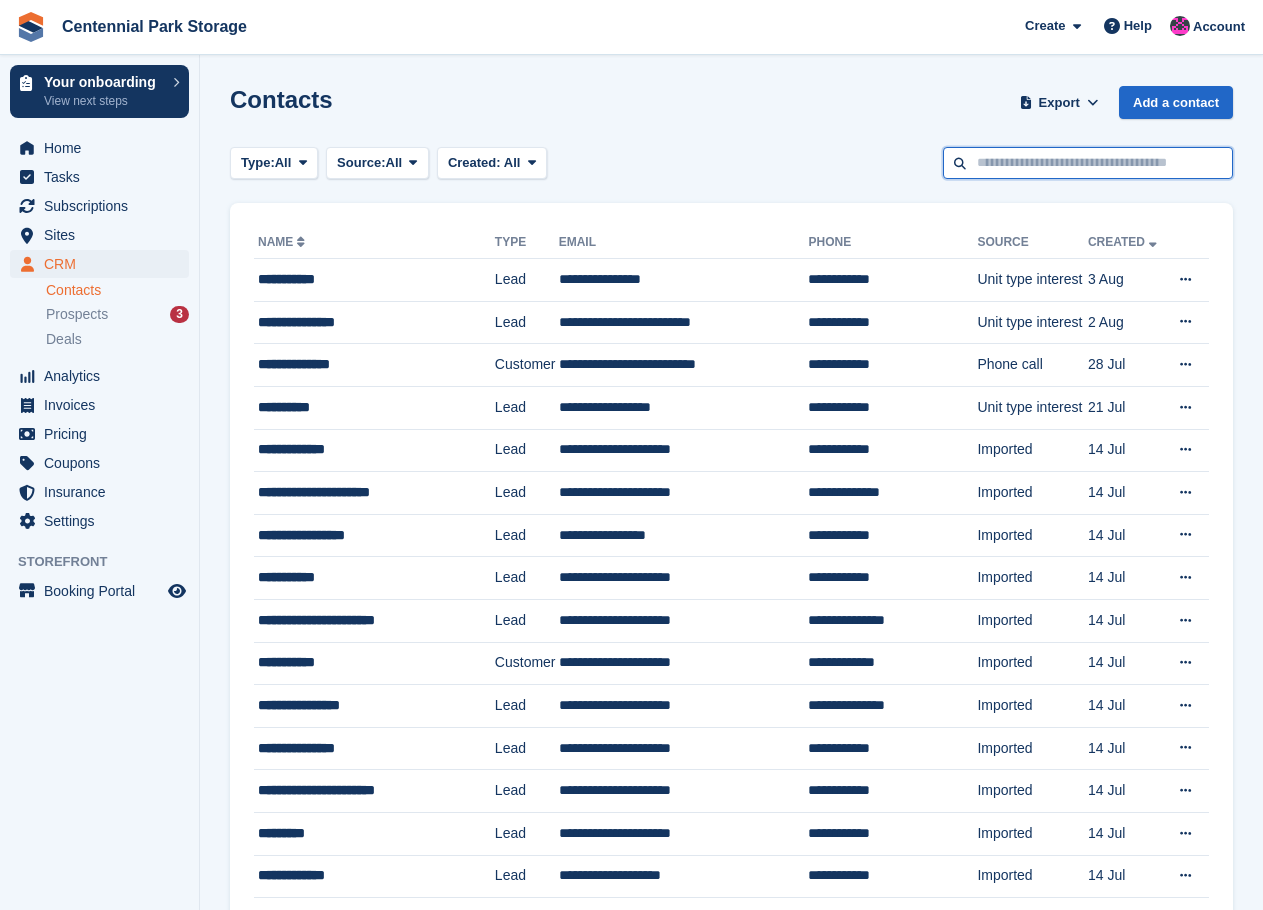 click at bounding box center (1088, 163) 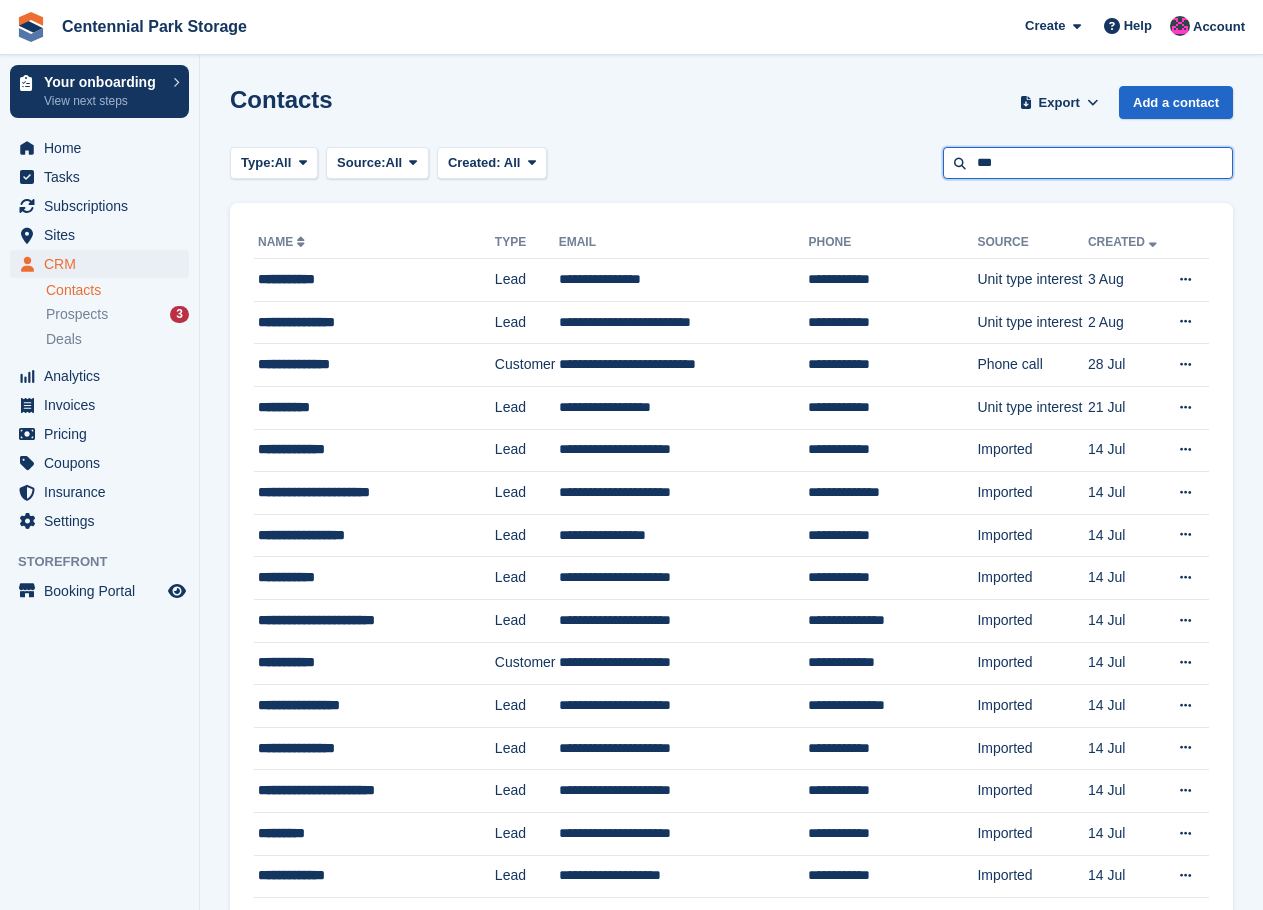 type on "***" 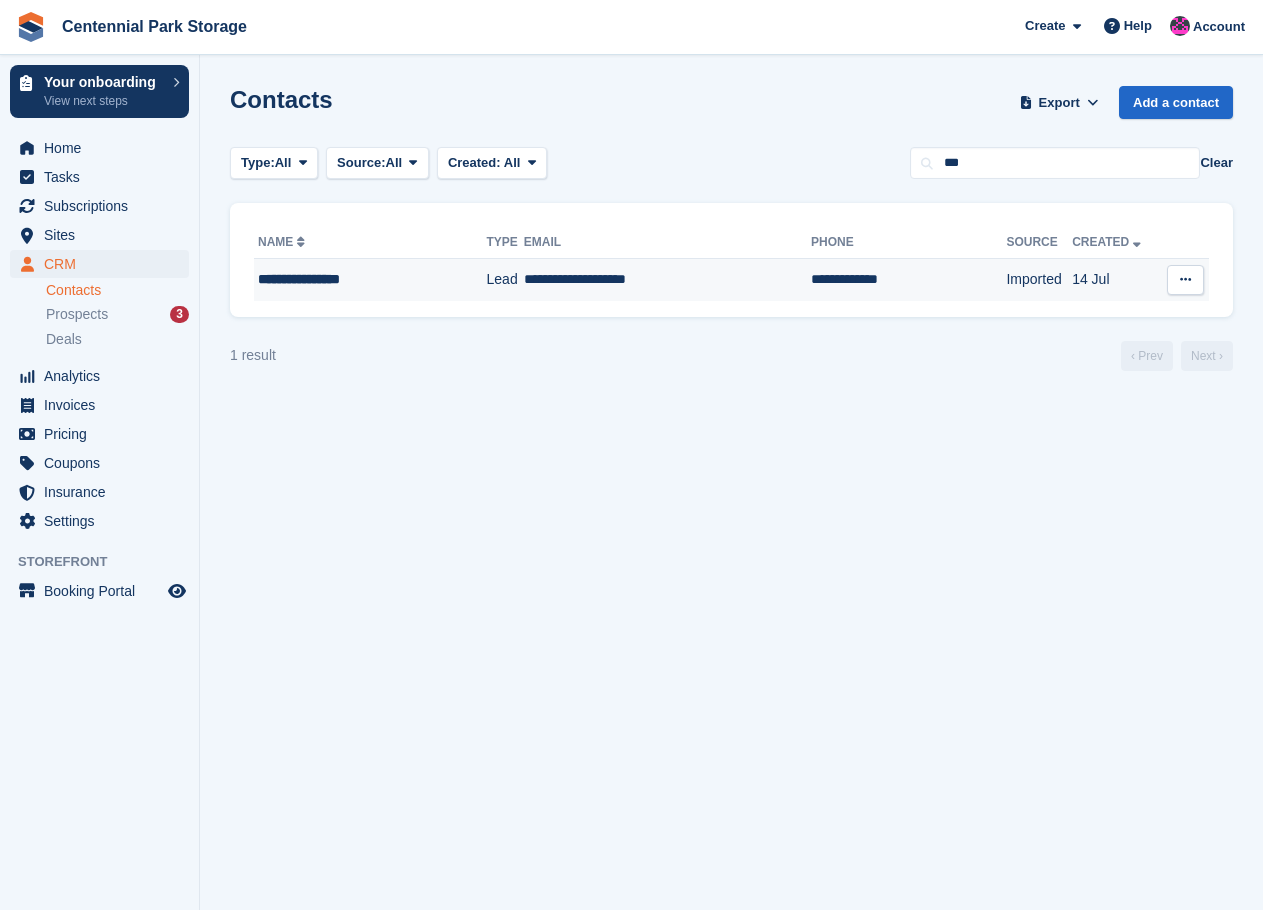 click on "**********" at bounding box center [354, 279] 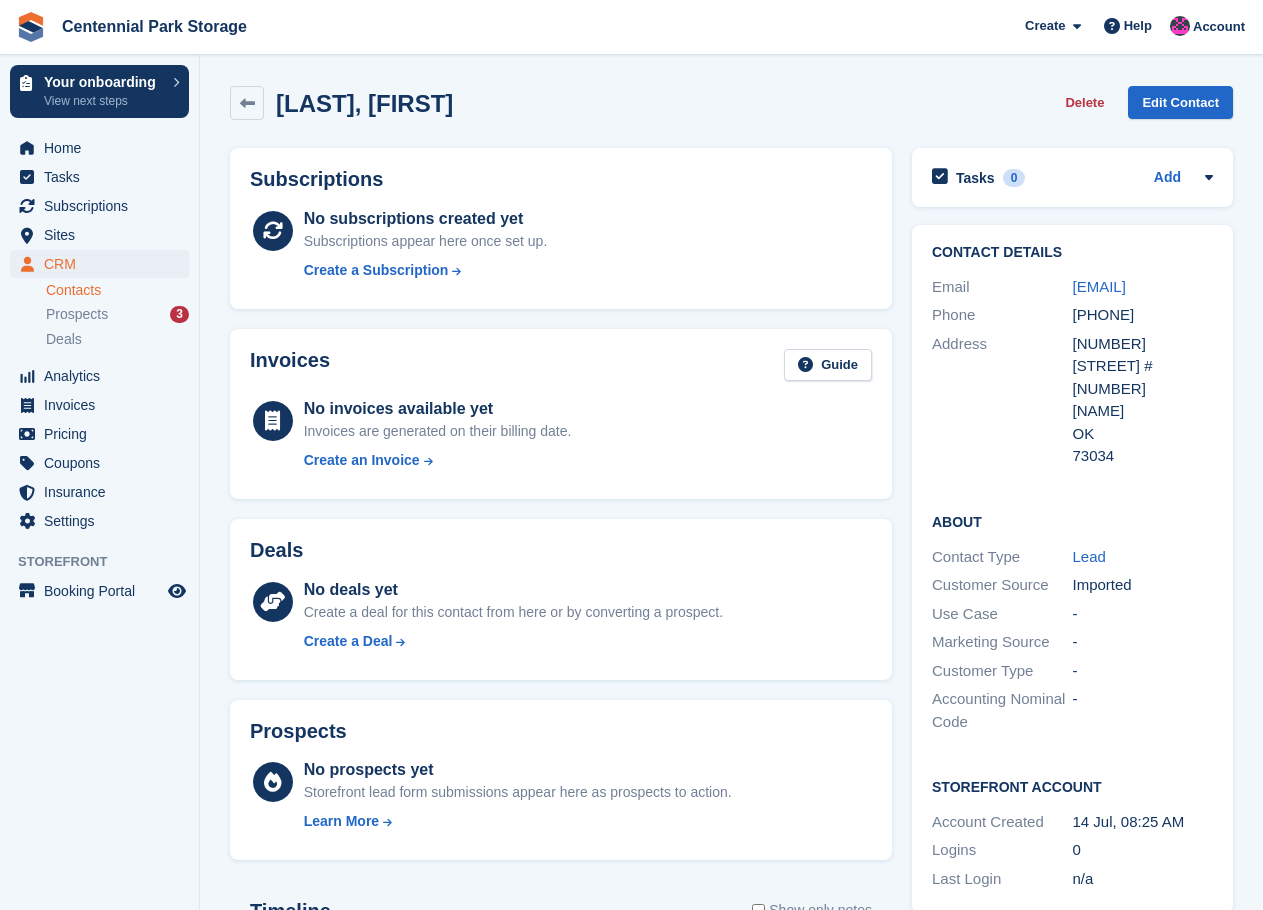 scroll, scrollTop: 0, scrollLeft: 0, axis: both 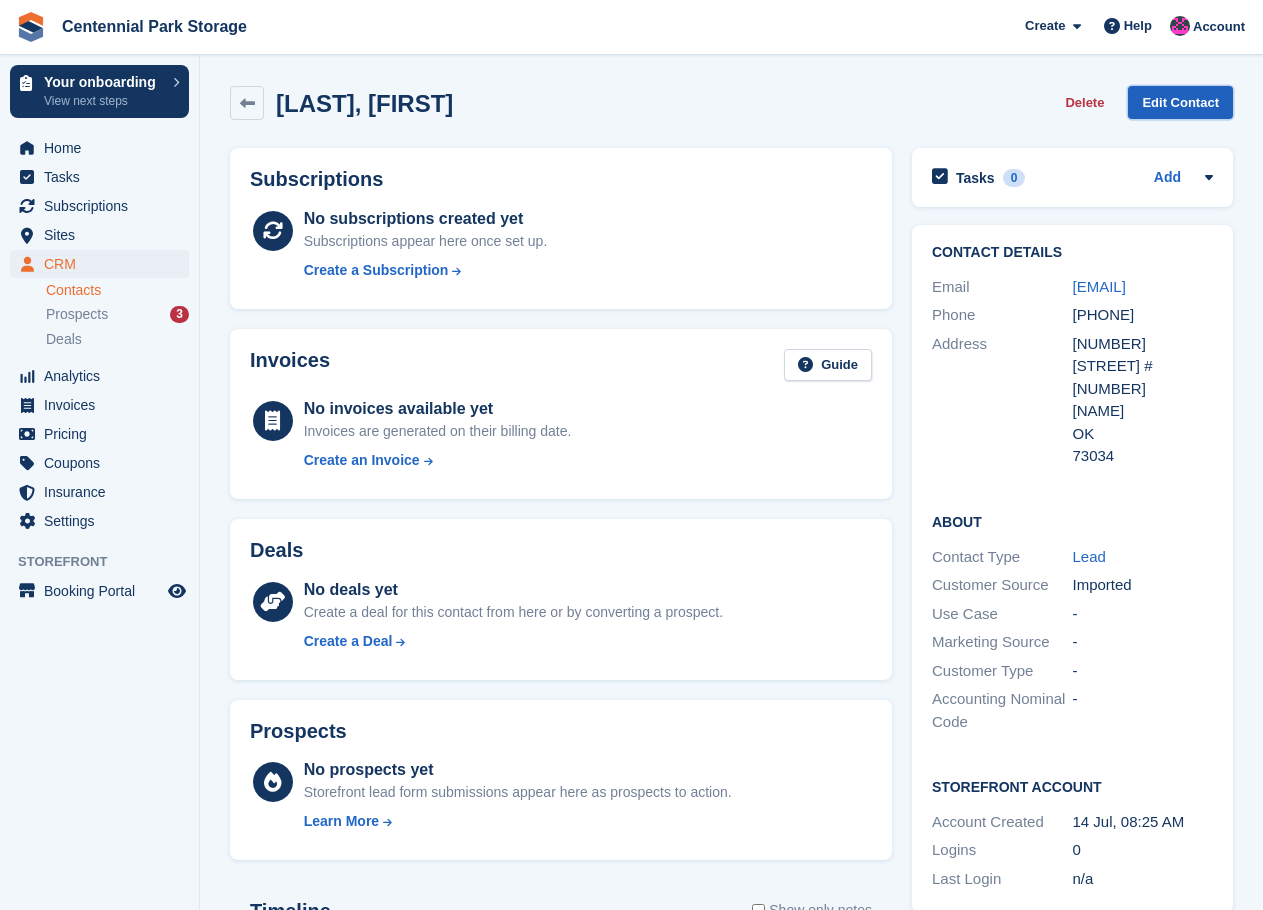 click on "Edit Contact" at bounding box center [1180, 102] 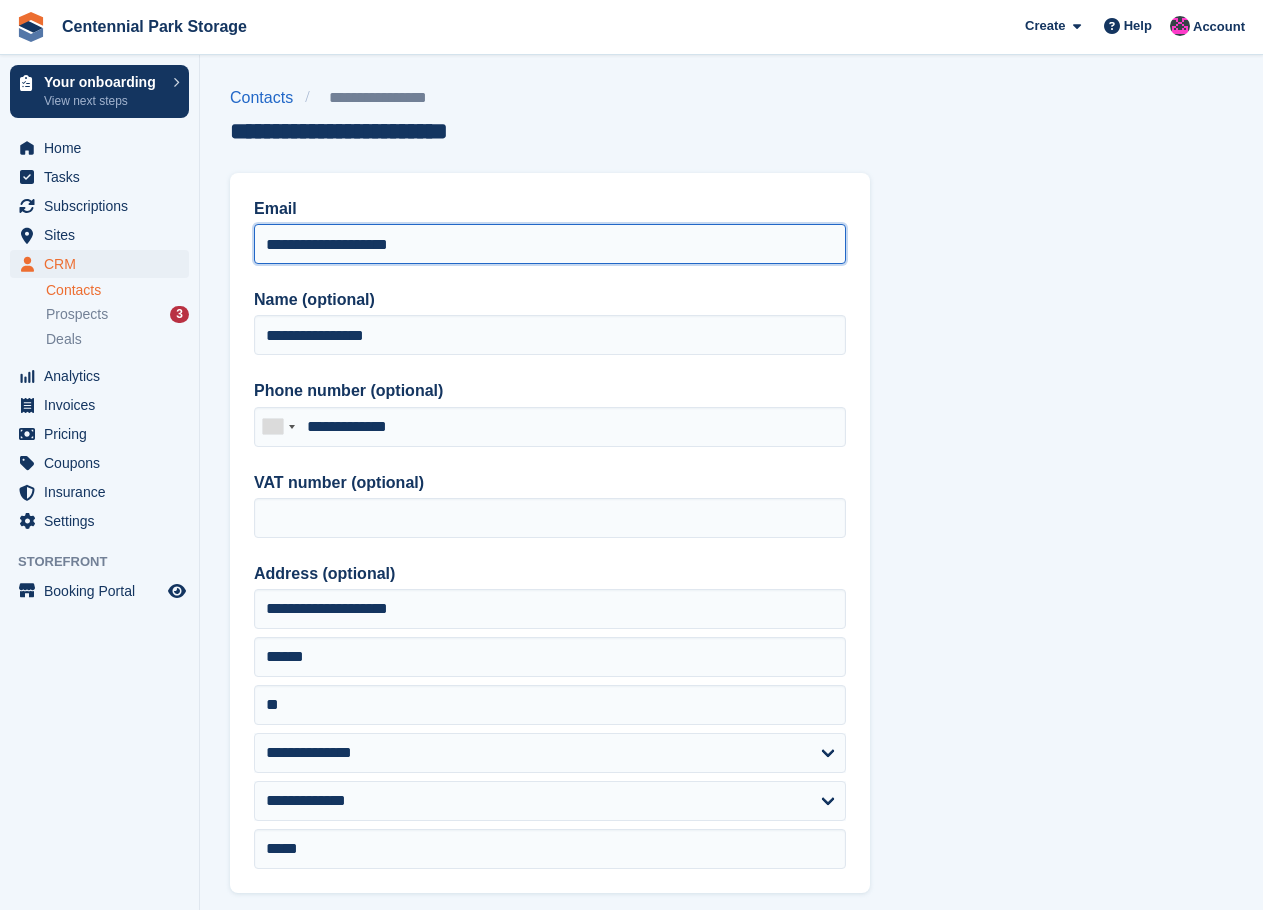 drag, startPoint x: 447, startPoint y: 240, endPoint x: 233, endPoint y: 247, distance: 214.11446 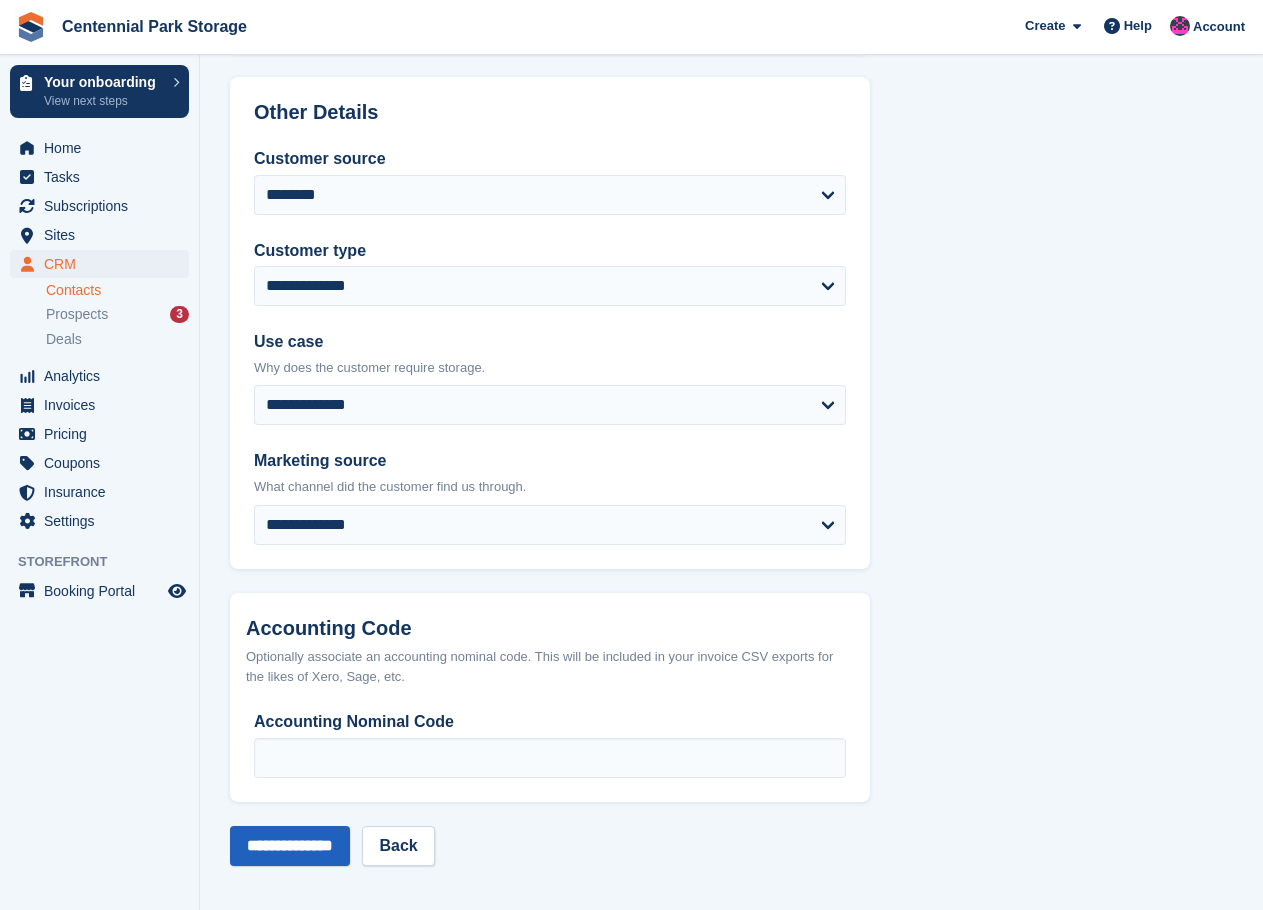 scroll, scrollTop: 842, scrollLeft: 0, axis: vertical 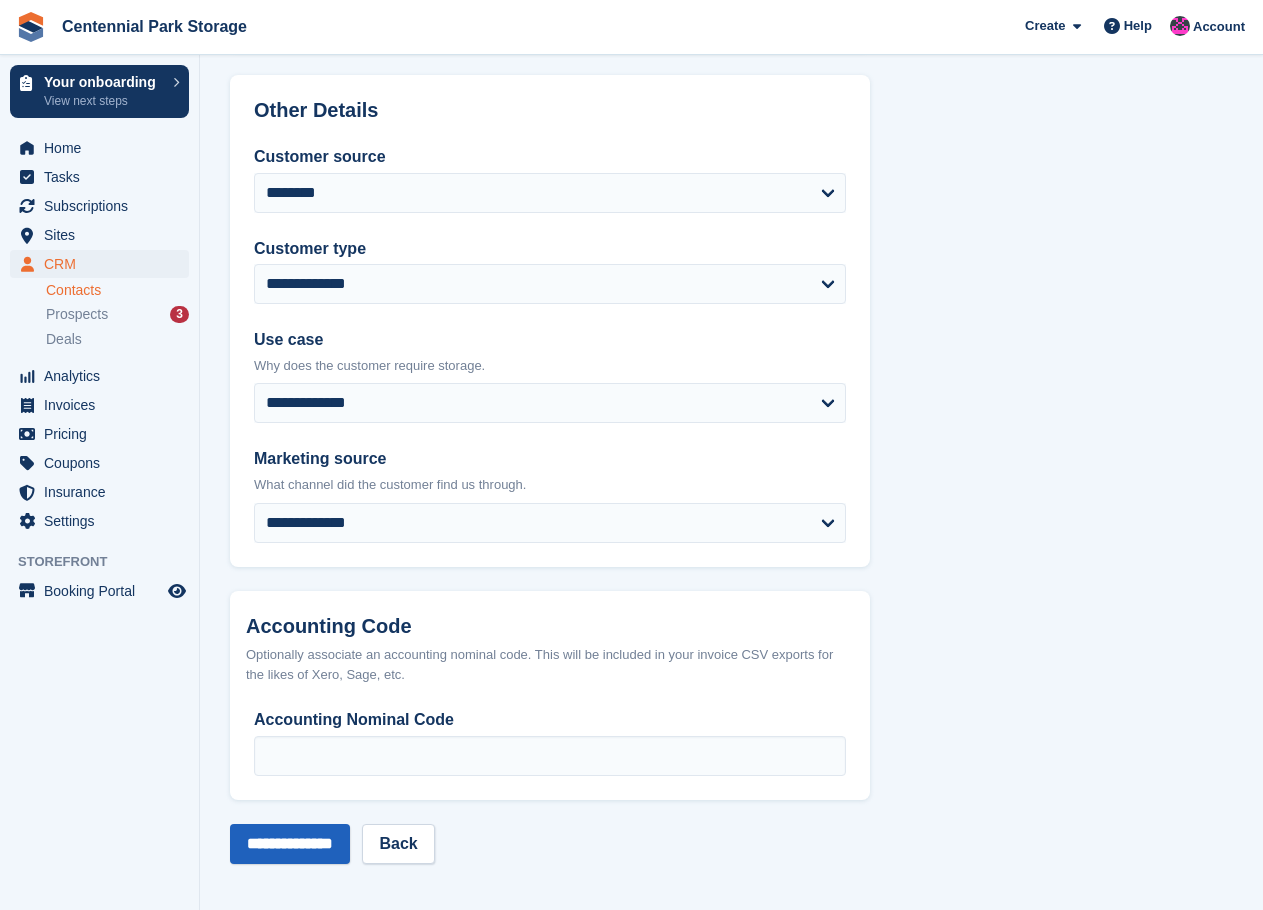 type on "**********" 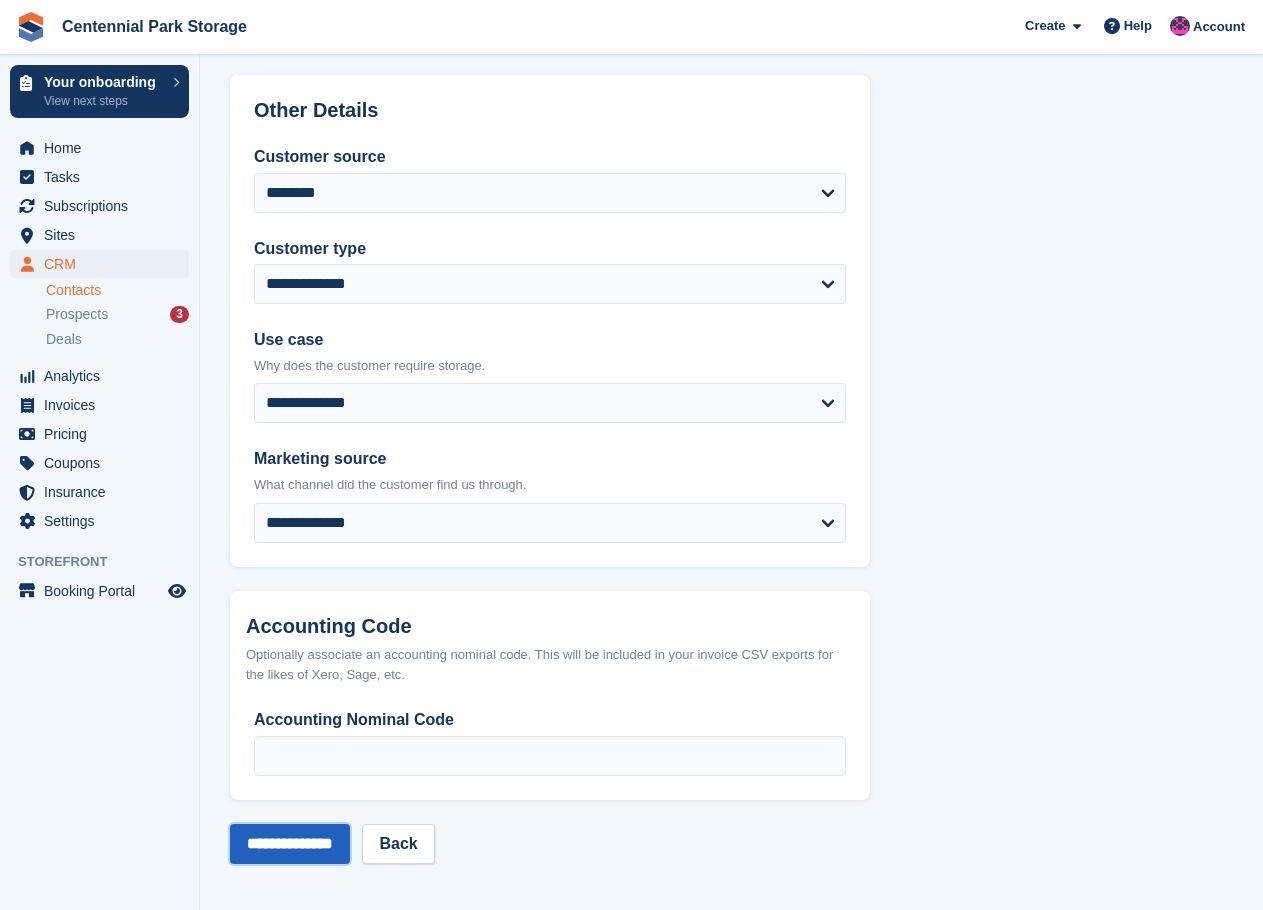 click on "**********" at bounding box center (290, 844) 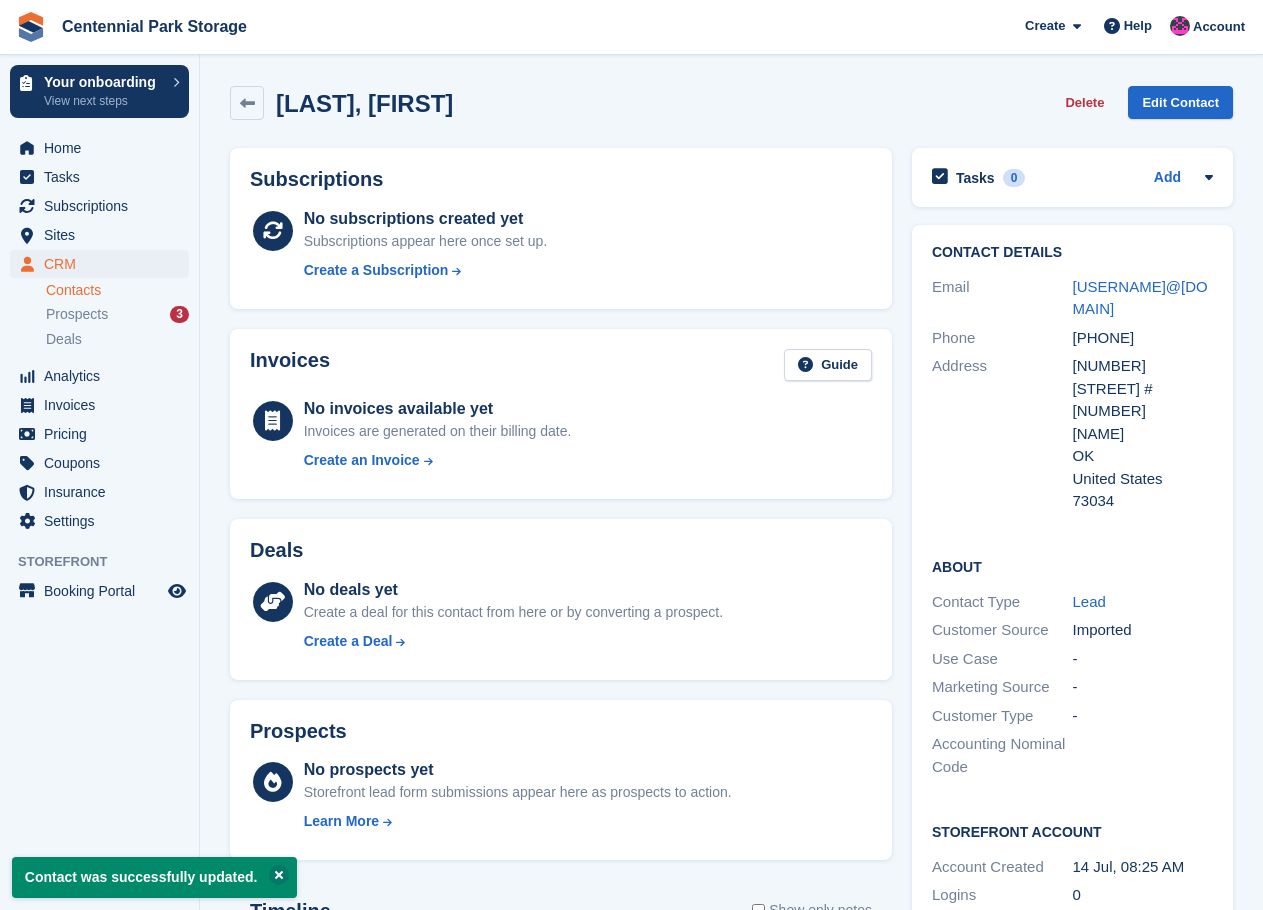 scroll, scrollTop: 0, scrollLeft: 0, axis: both 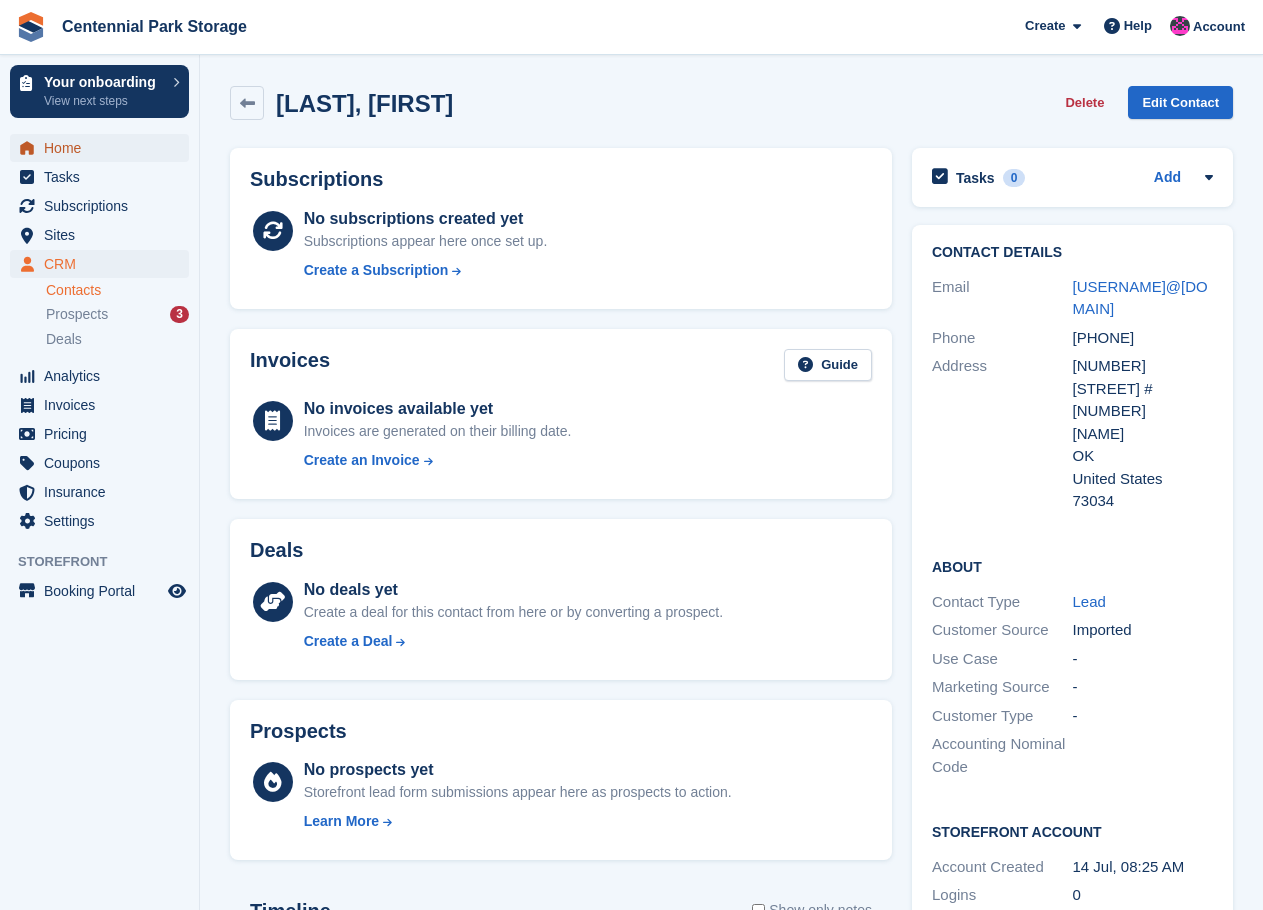 click on "Home" at bounding box center [104, 148] 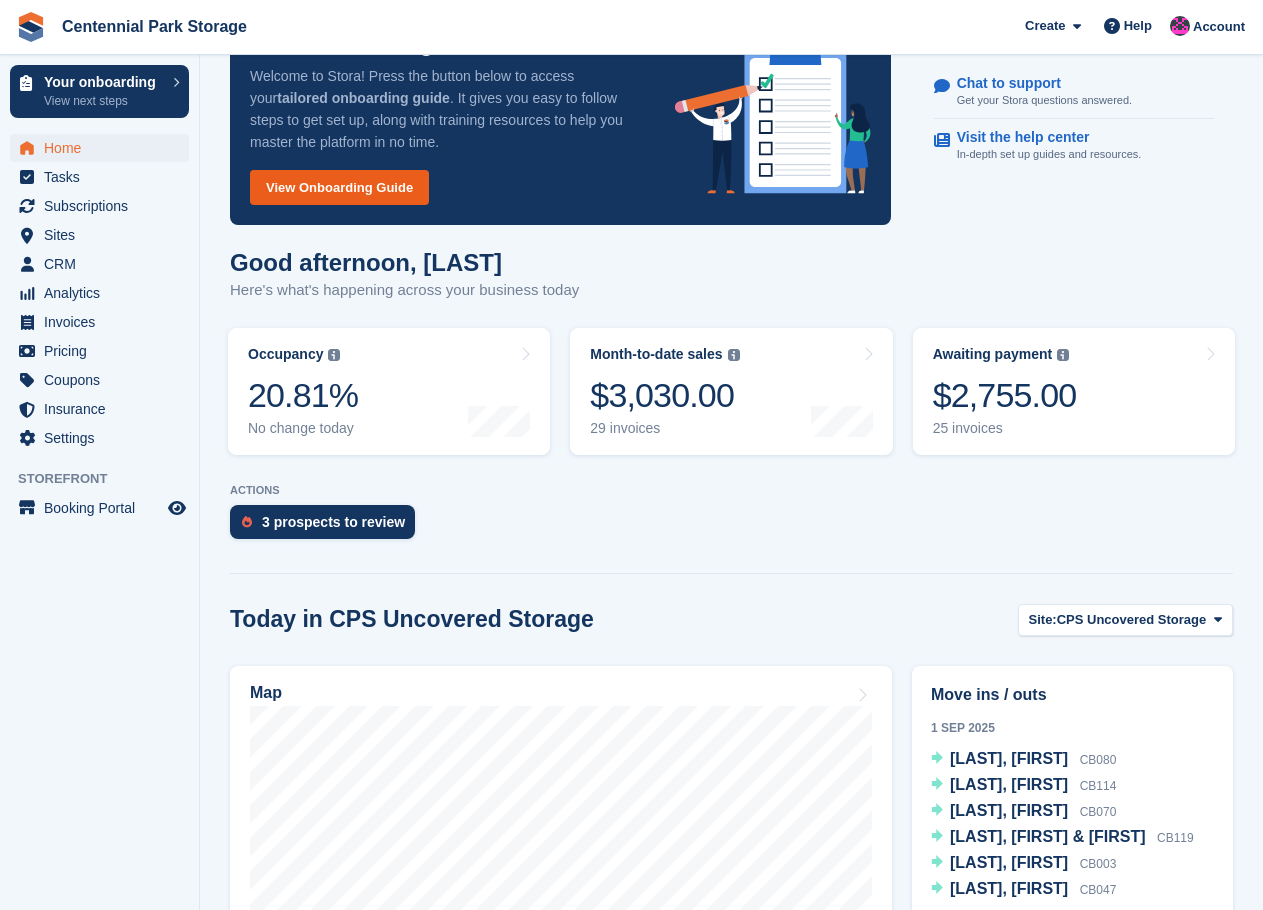scroll, scrollTop: 0, scrollLeft: 0, axis: both 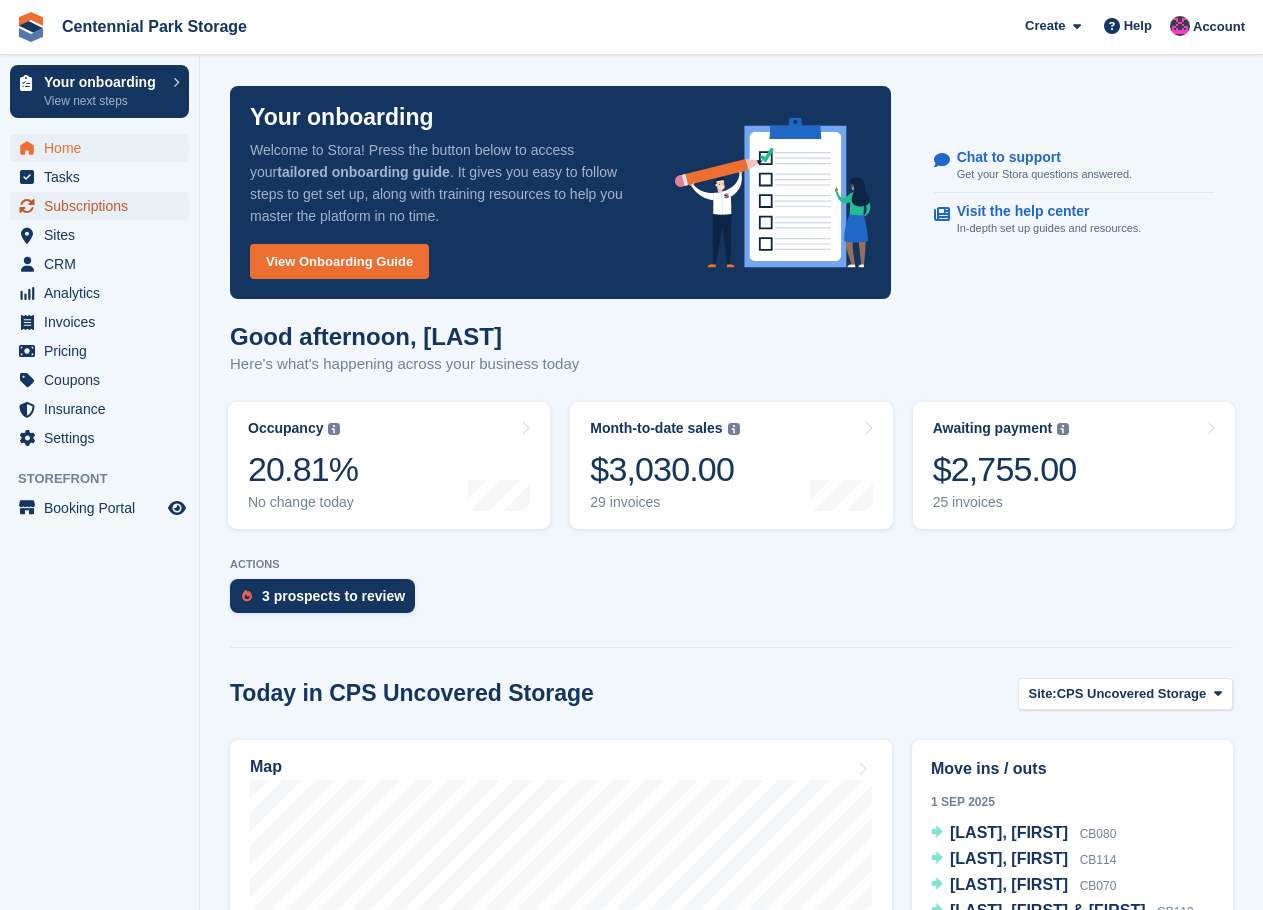 click on "Subscriptions" at bounding box center [104, 206] 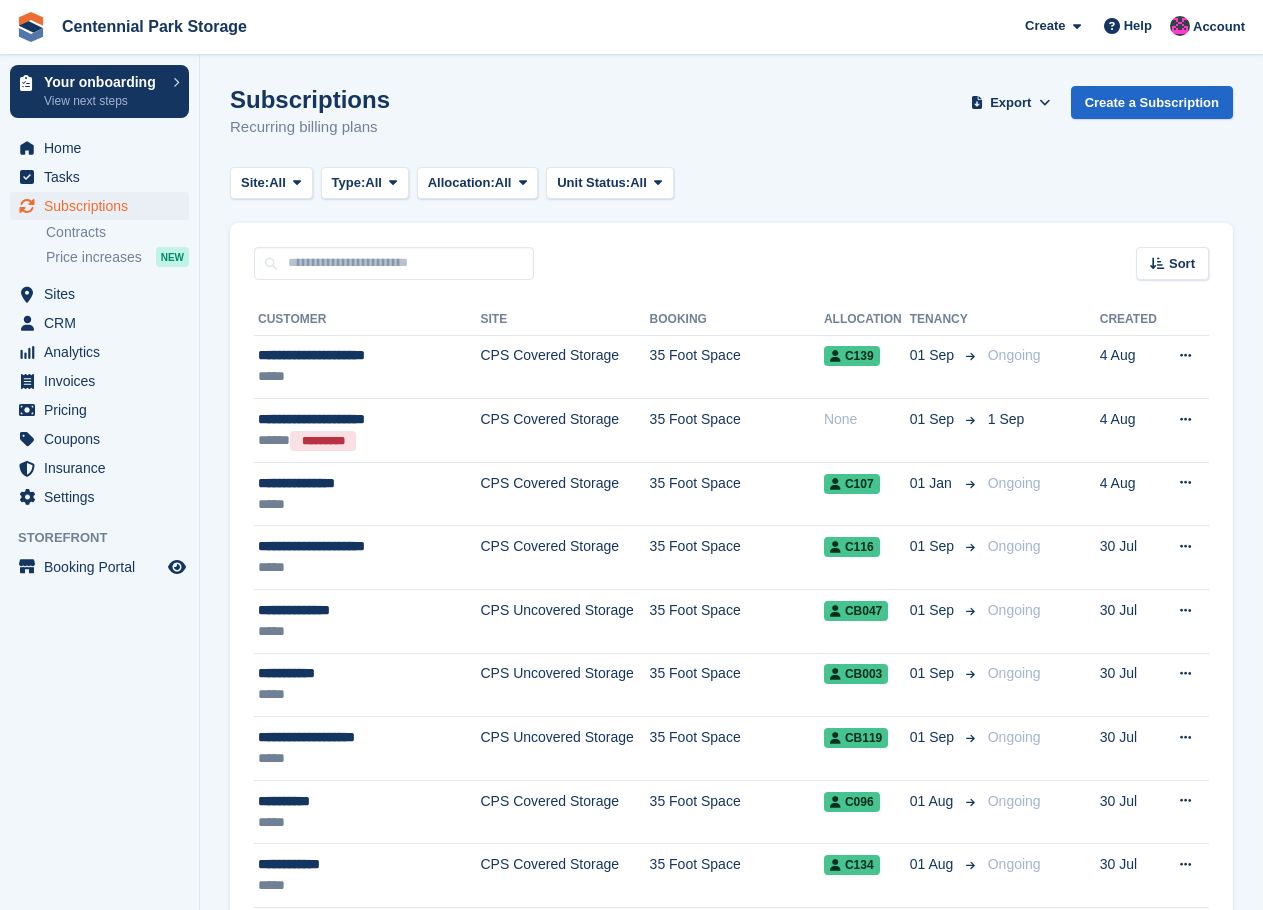 scroll, scrollTop: 0, scrollLeft: 0, axis: both 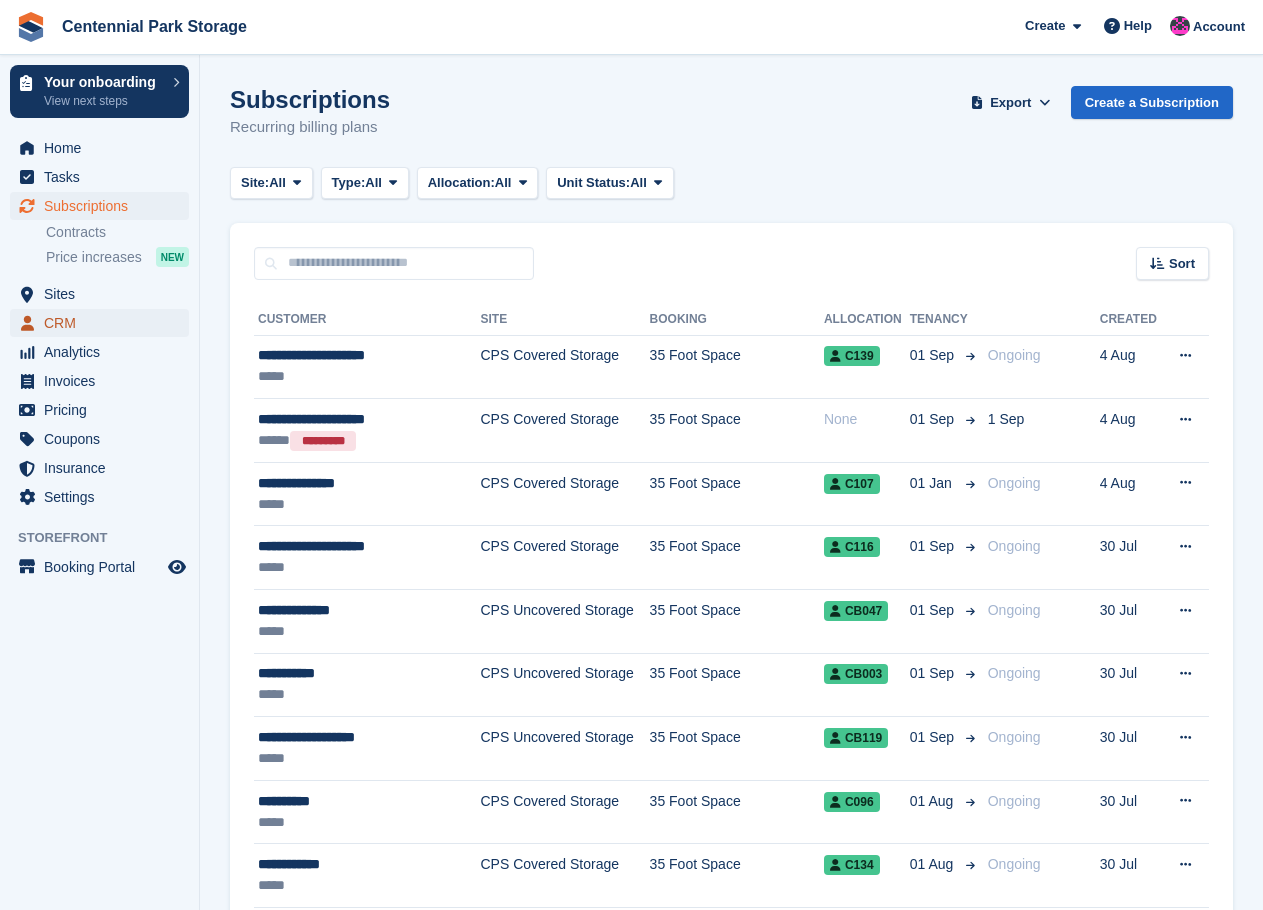 click on "CRM" at bounding box center [104, 323] 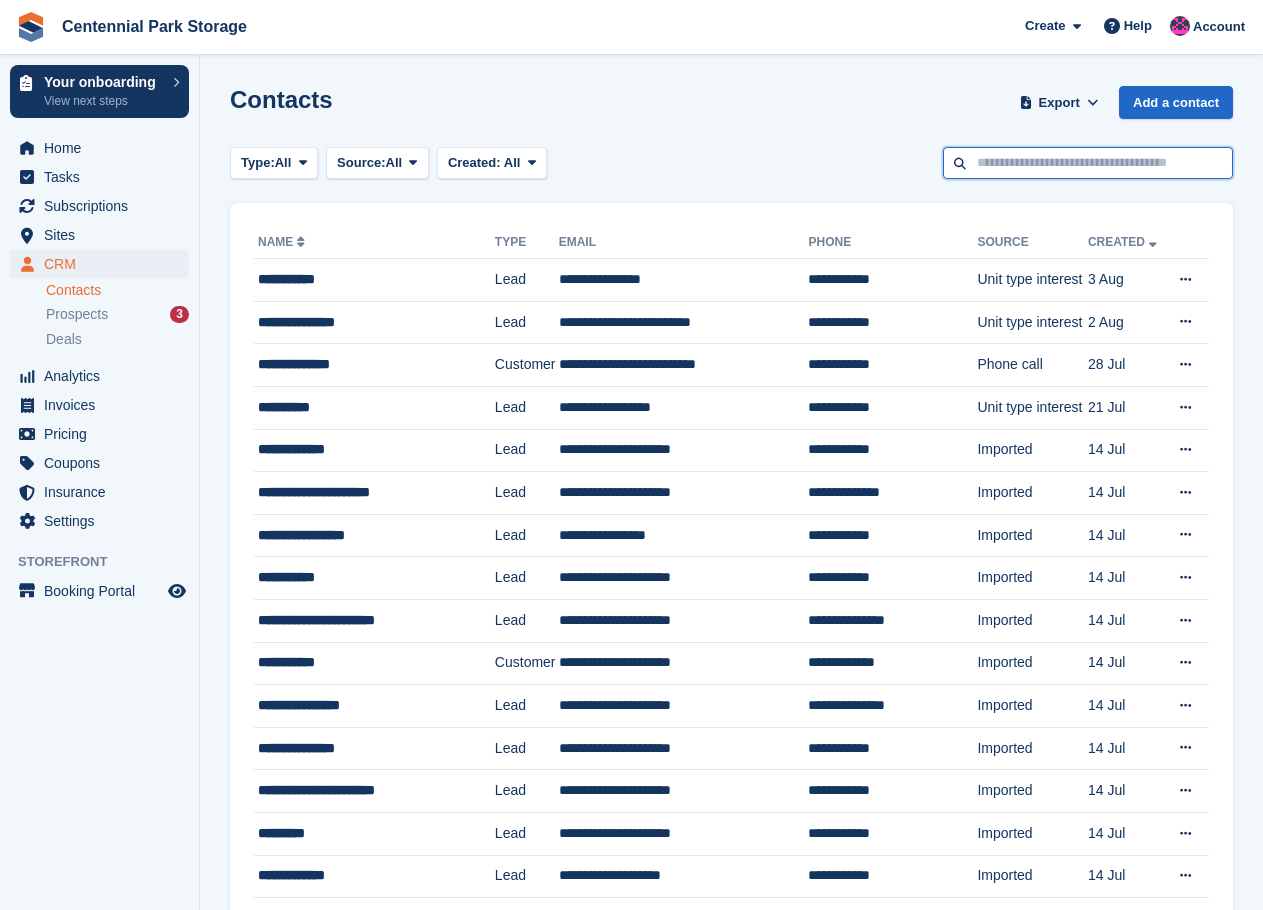 click at bounding box center [1088, 163] 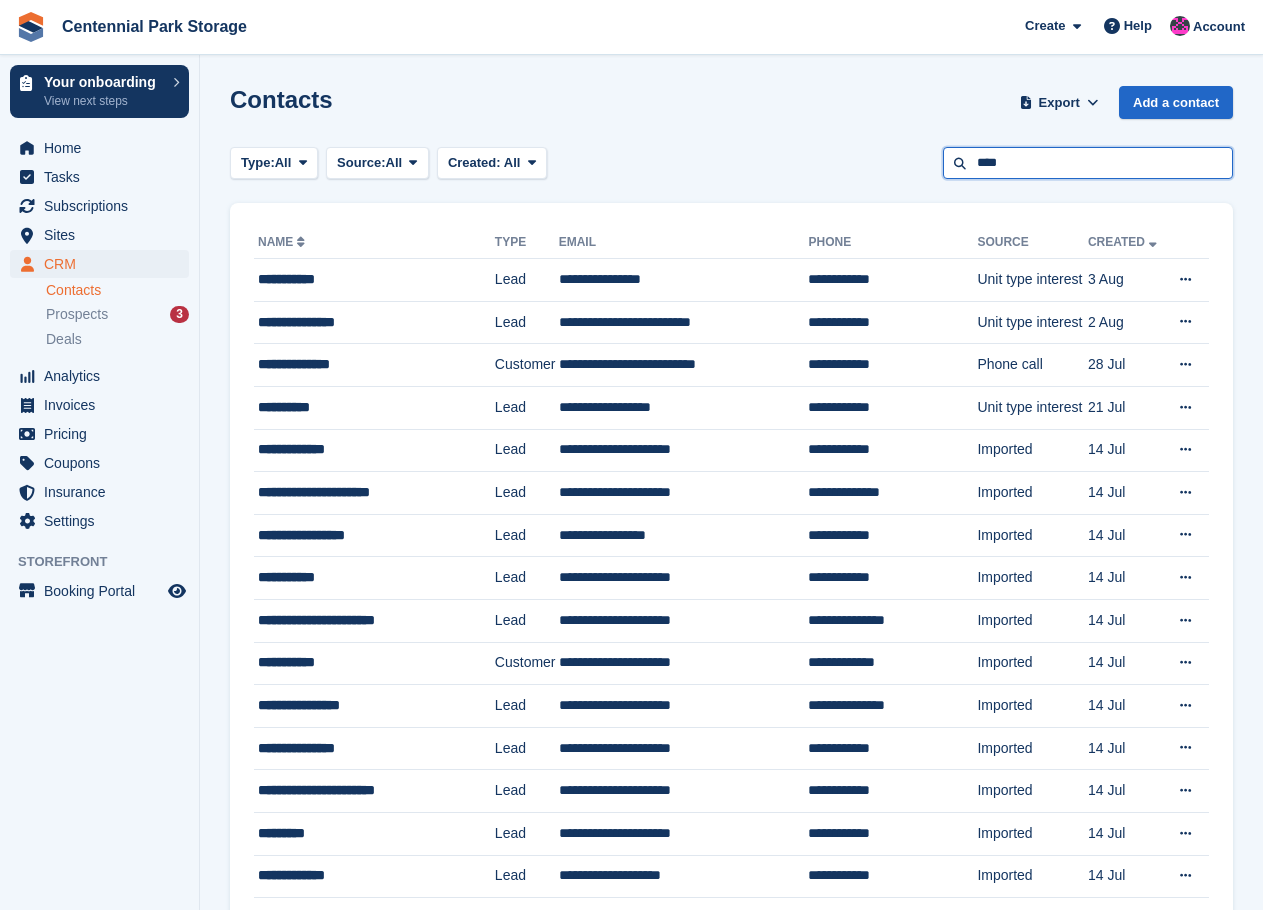 type on "****" 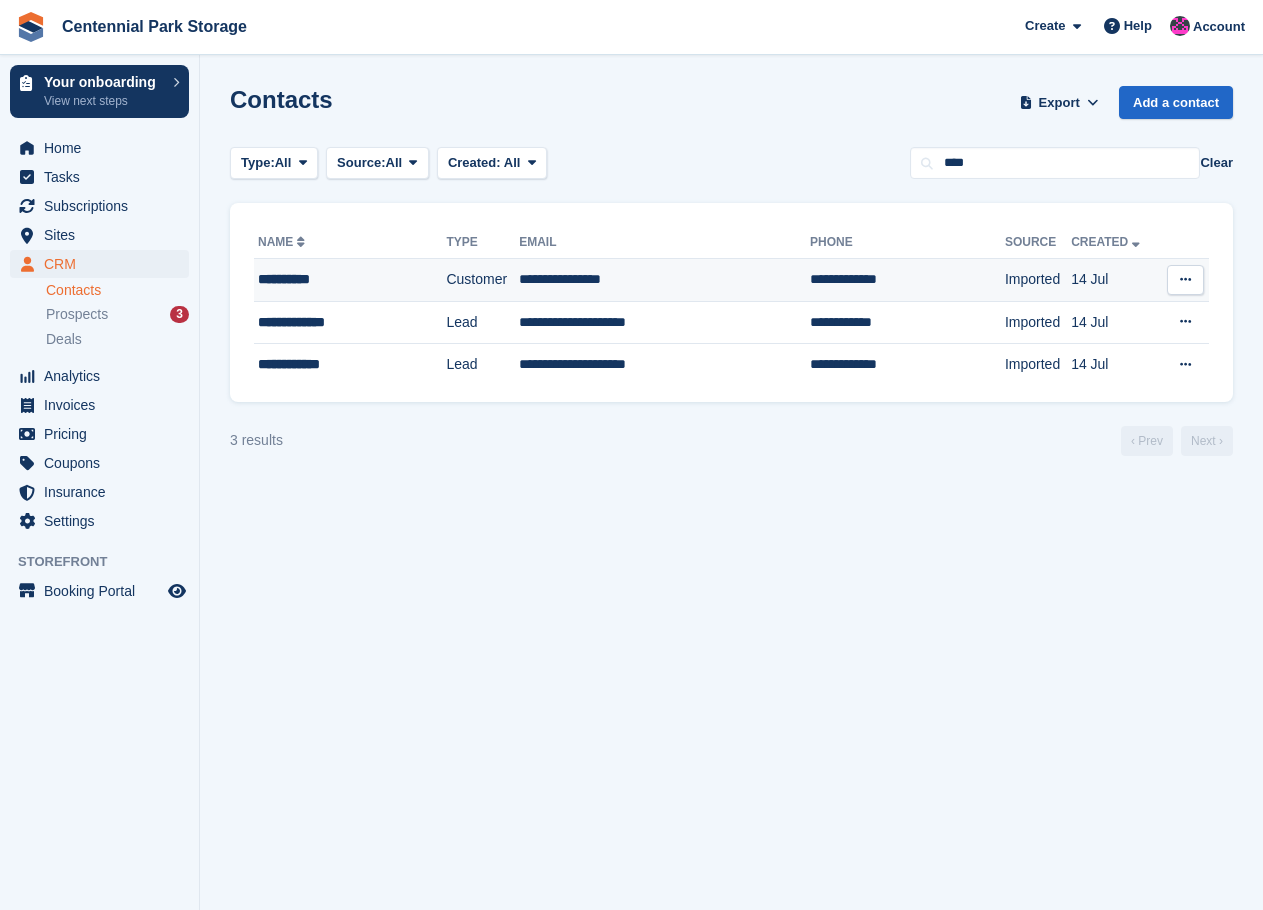click on "**********" at bounding box center [336, 279] 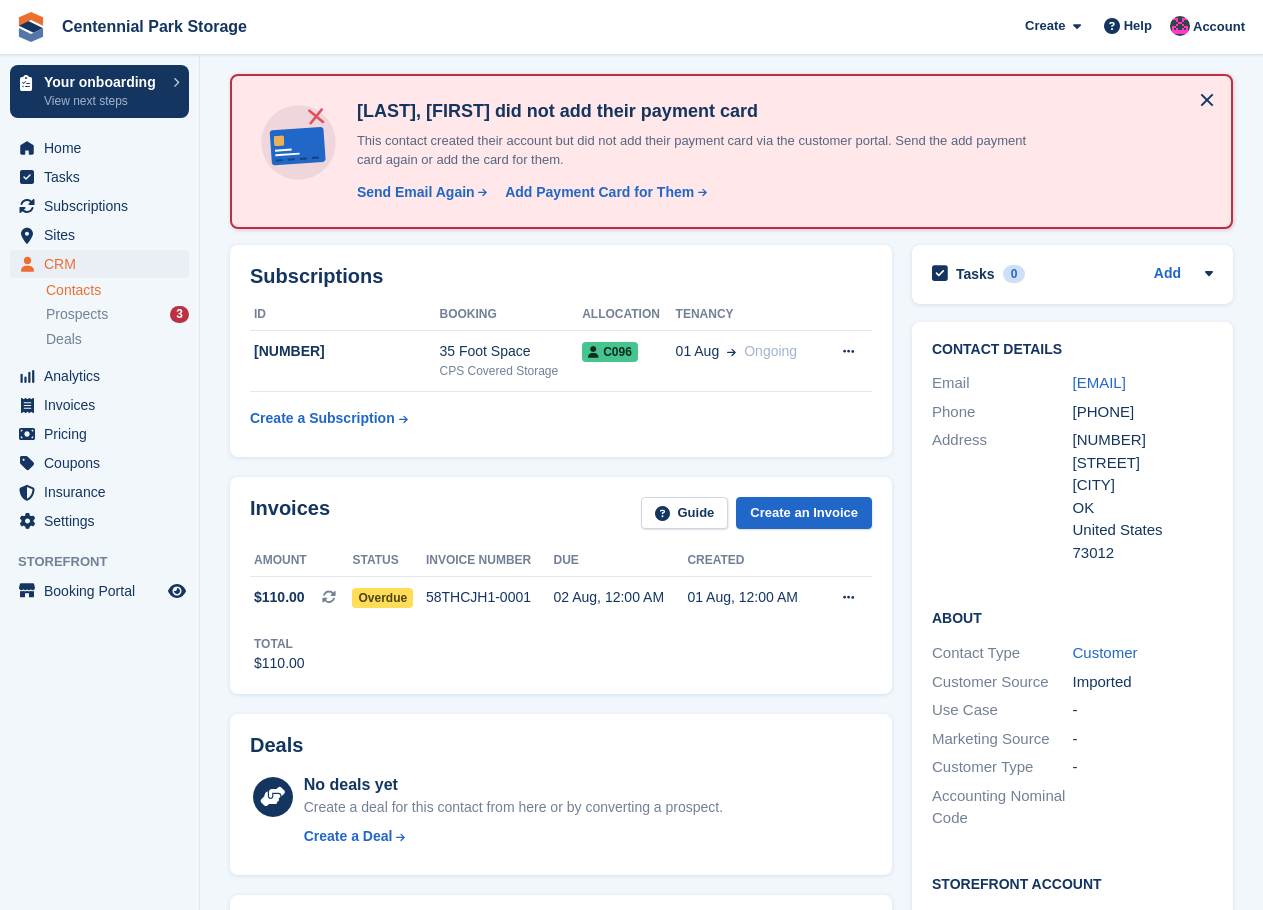 scroll, scrollTop: 0, scrollLeft: 0, axis: both 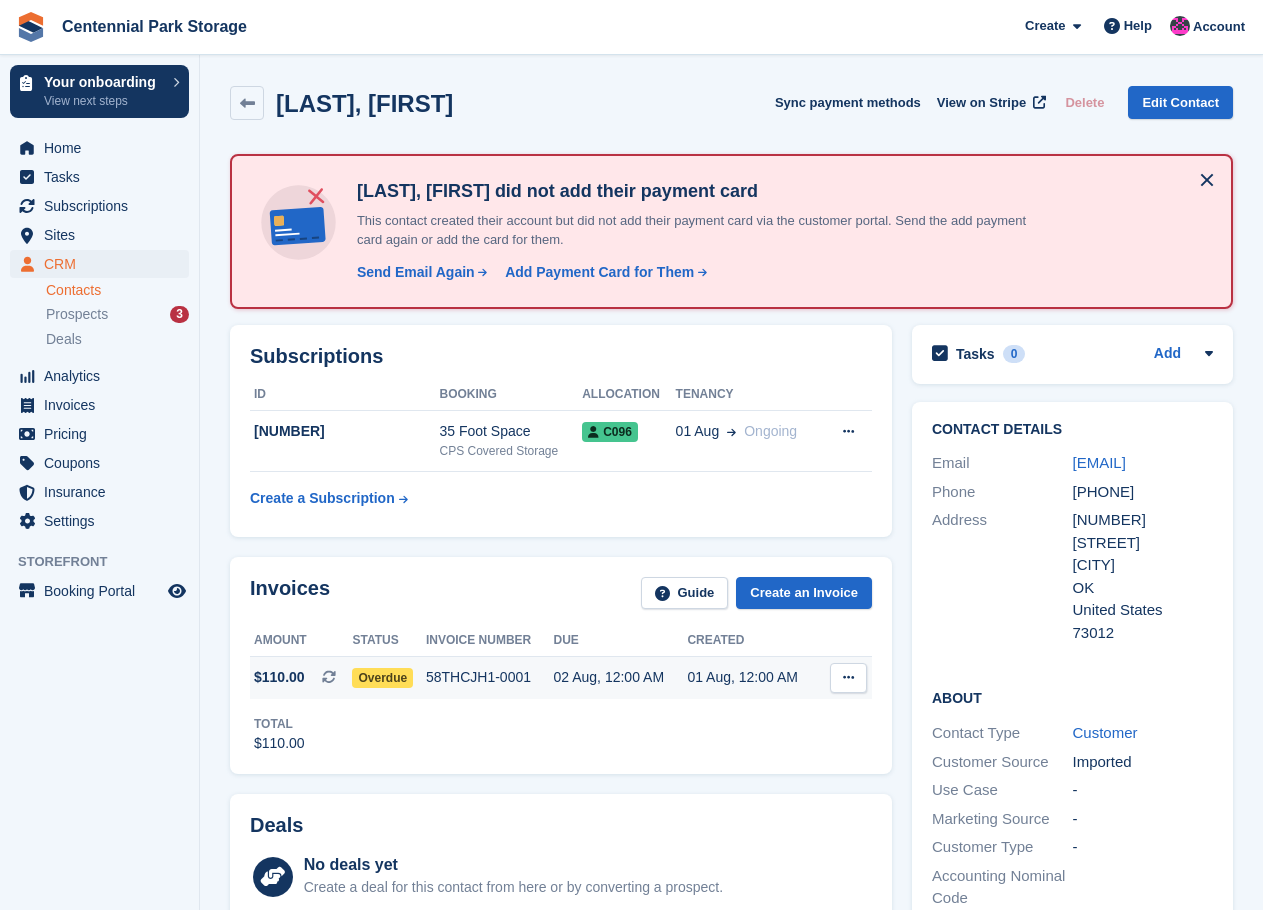 click on "Overdue" at bounding box center (382, 678) 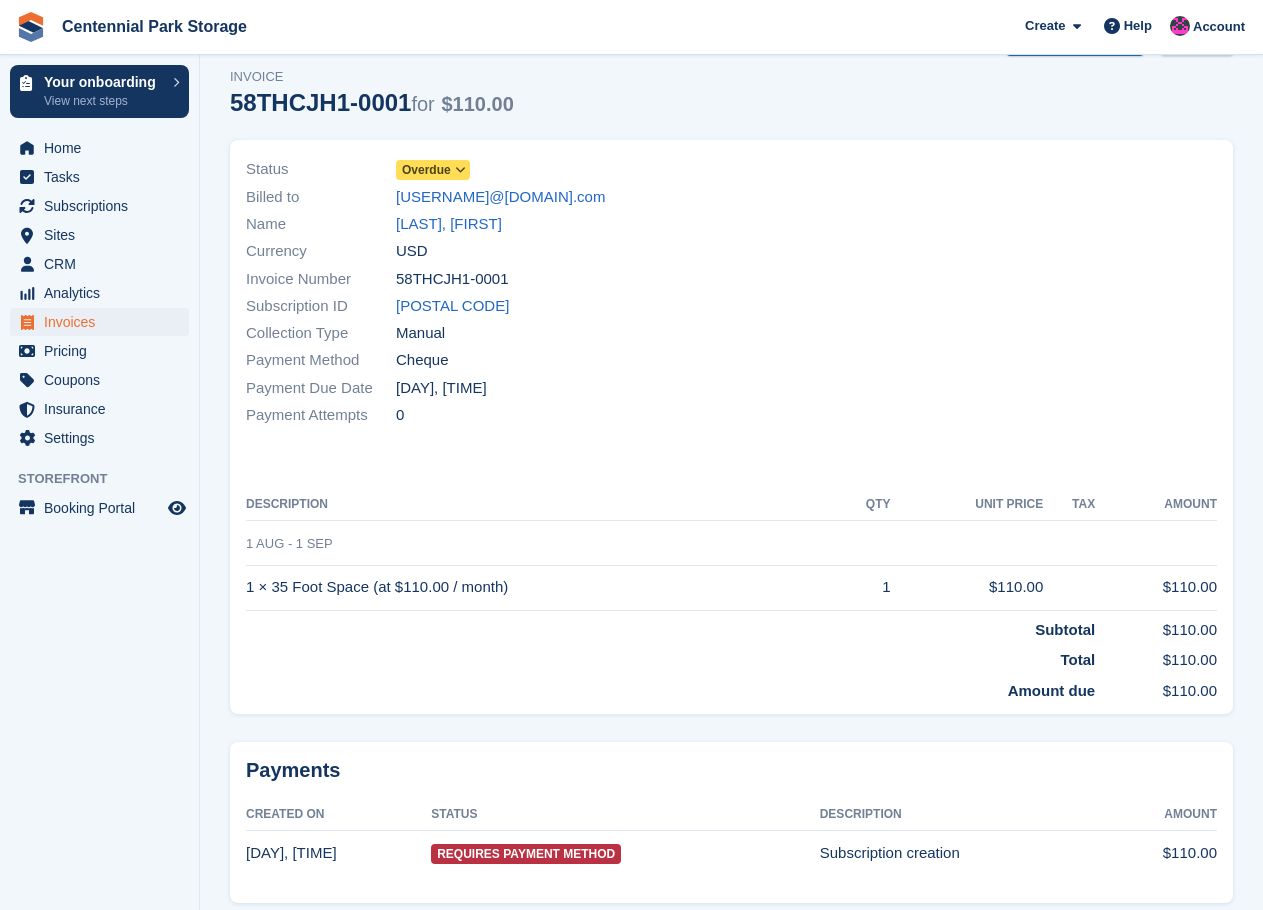 scroll, scrollTop: 122, scrollLeft: 0, axis: vertical 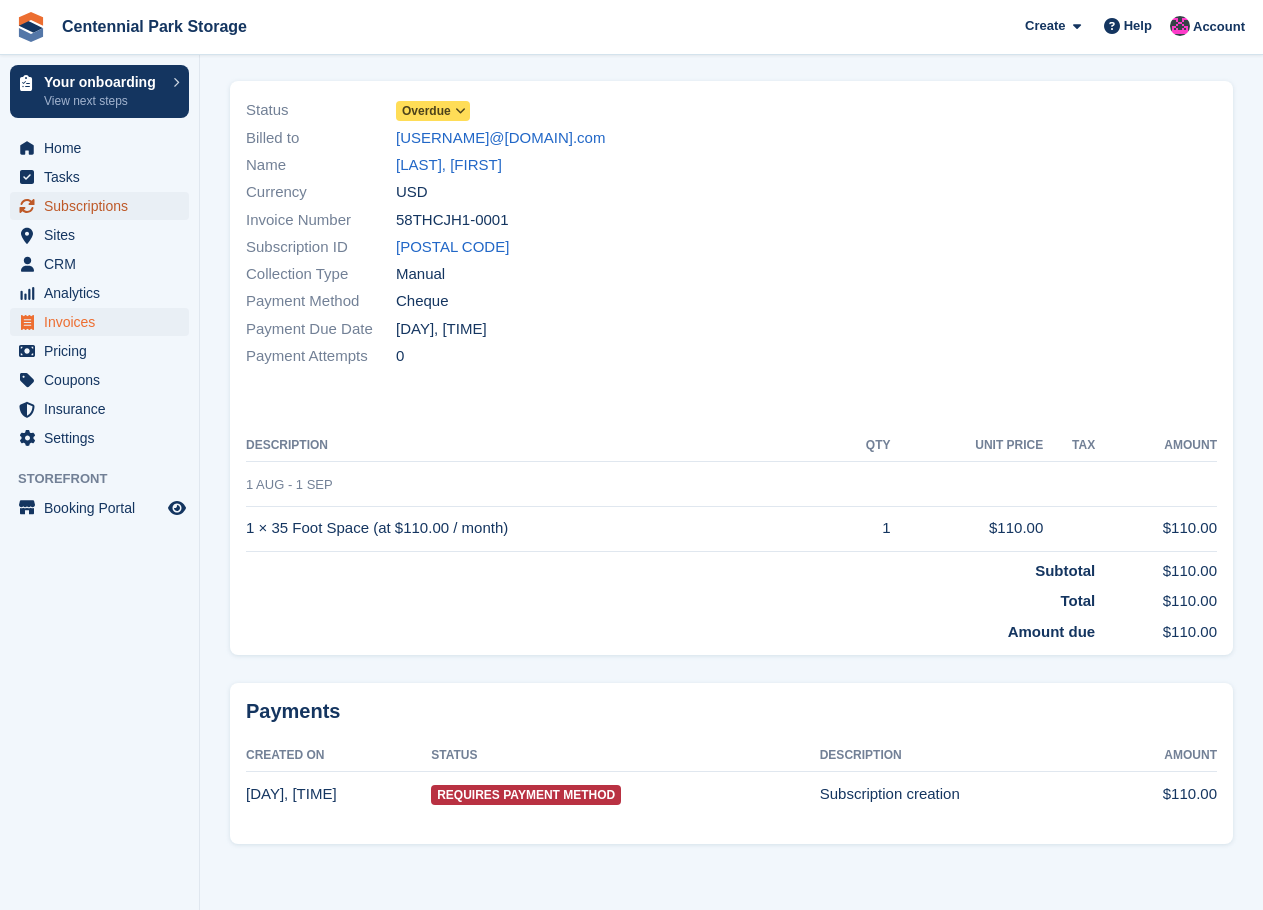 click on "Subscriptions" at bounding box center [104, 206] 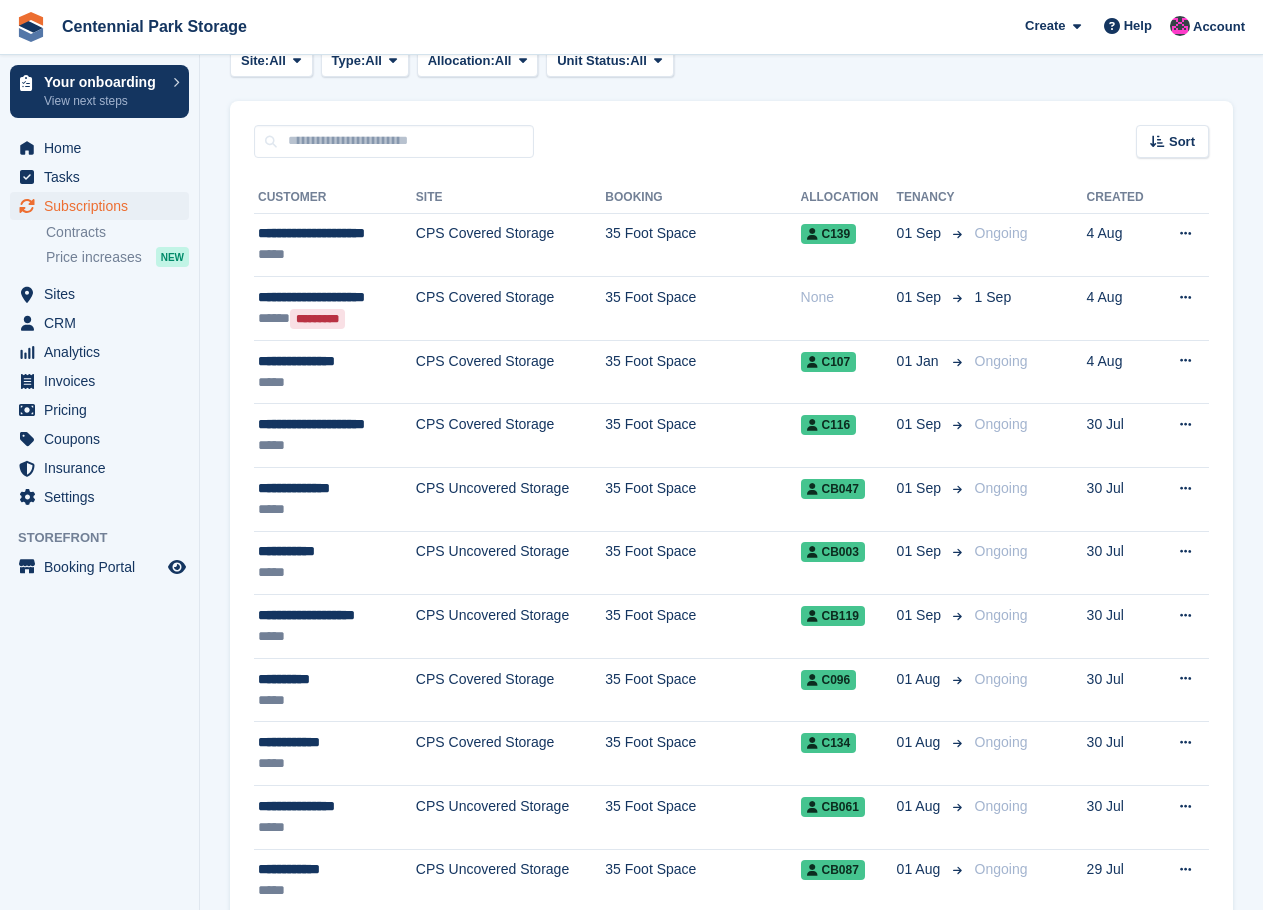 scroll, scrollTop: 0, scrollLeft: 0, axis: both 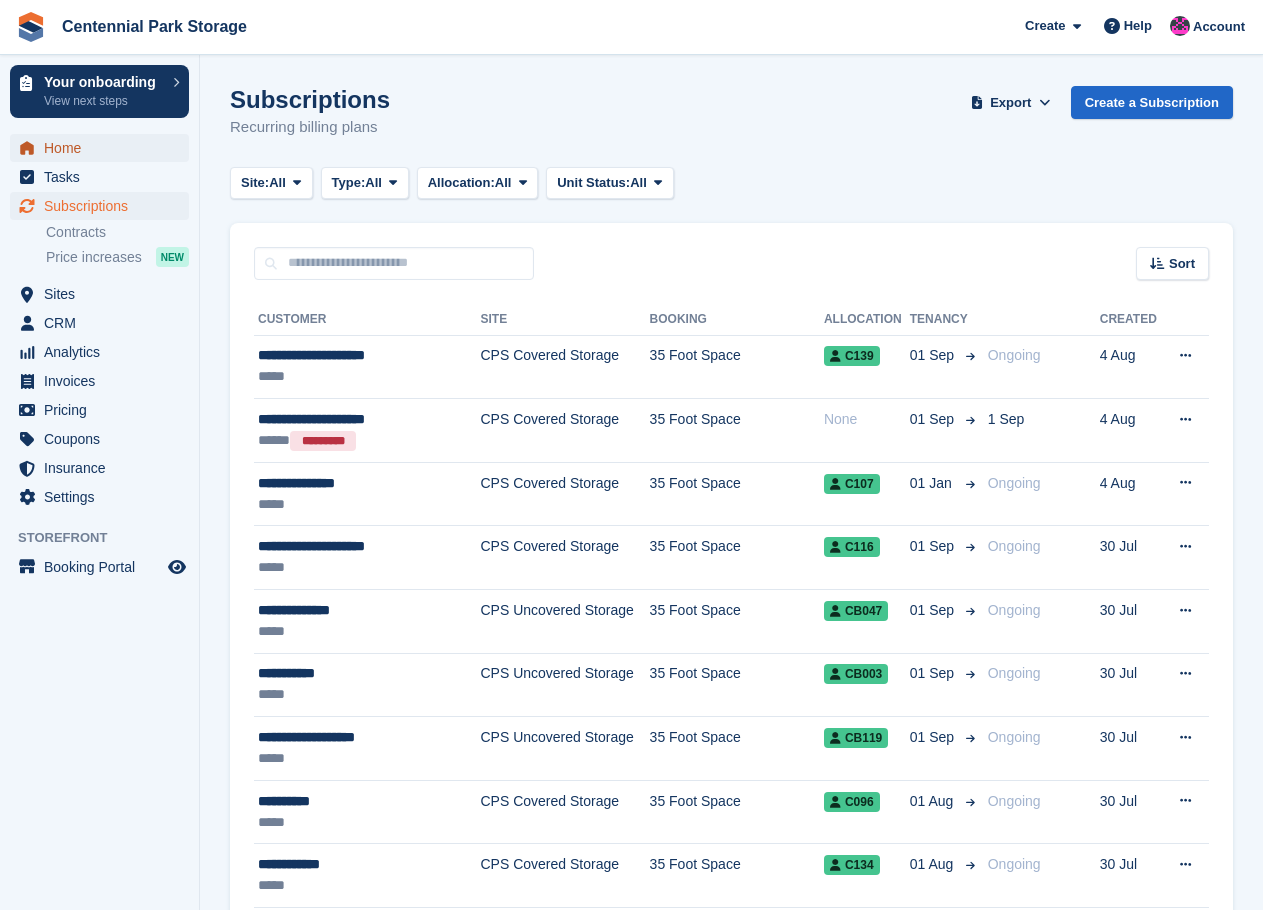 click on "Home" at bounding box center (104, 148) 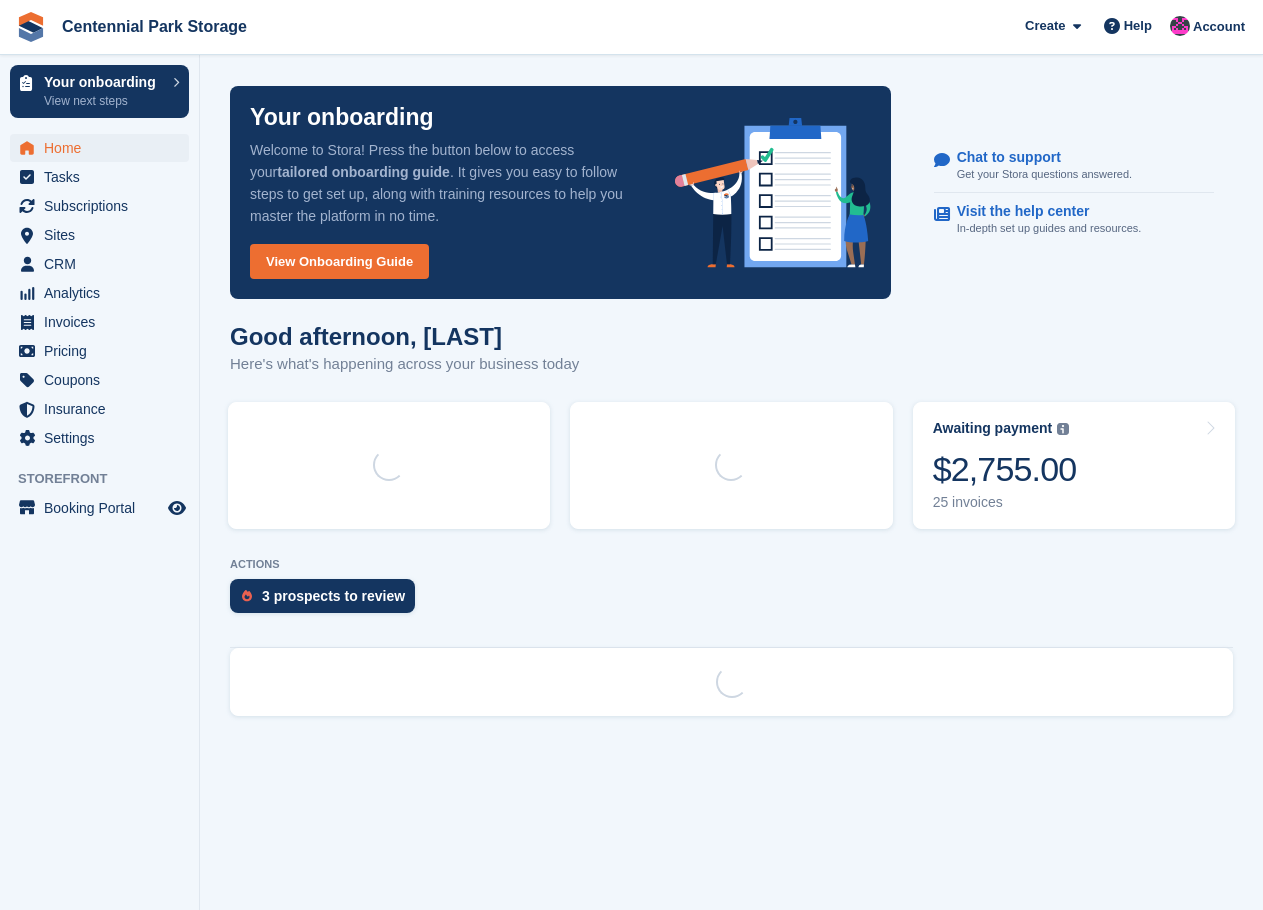 scroll, scrollTop: 0, scrollLeft: 0, axis: both 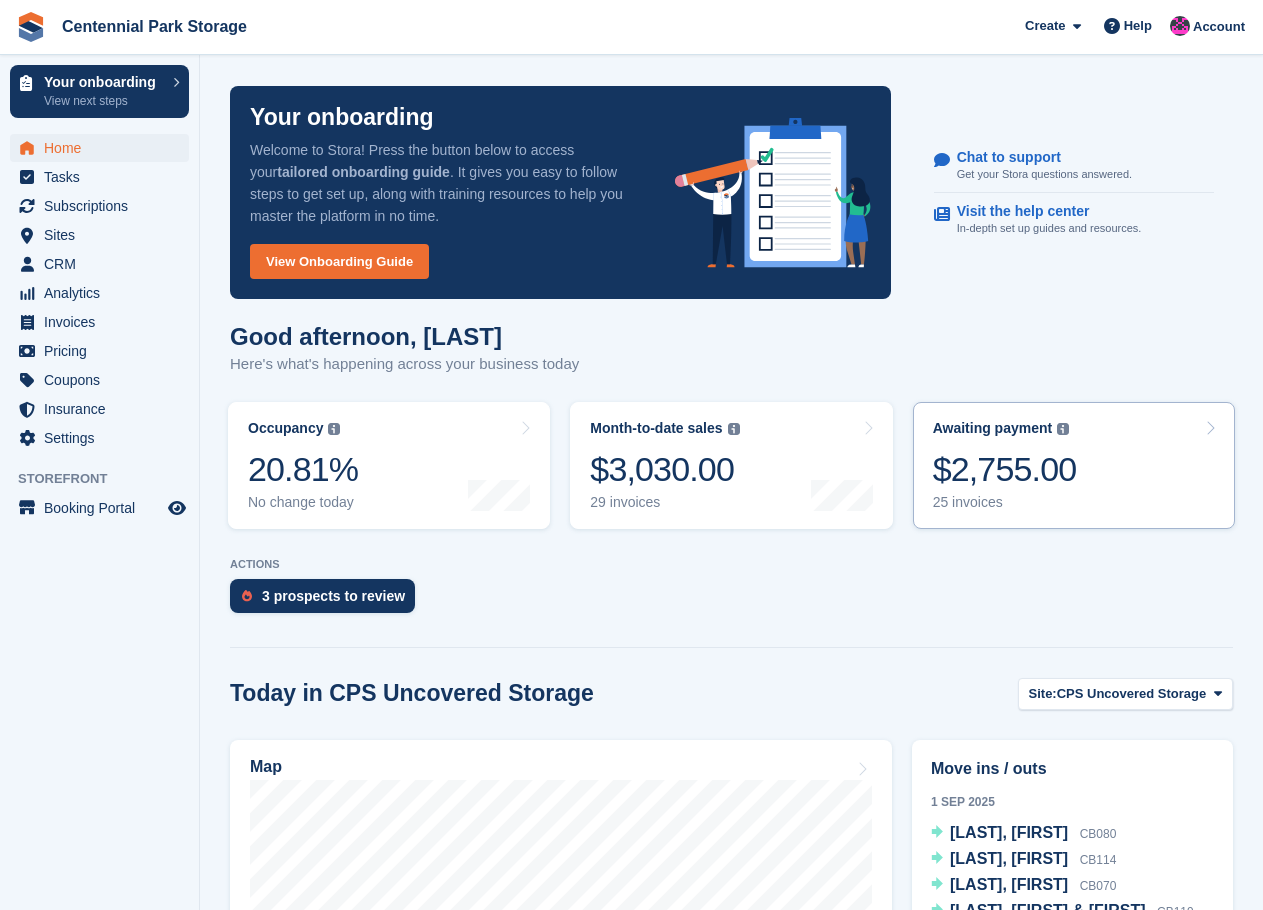 click on "$2,755.00" at bounding box center [1005, 469] 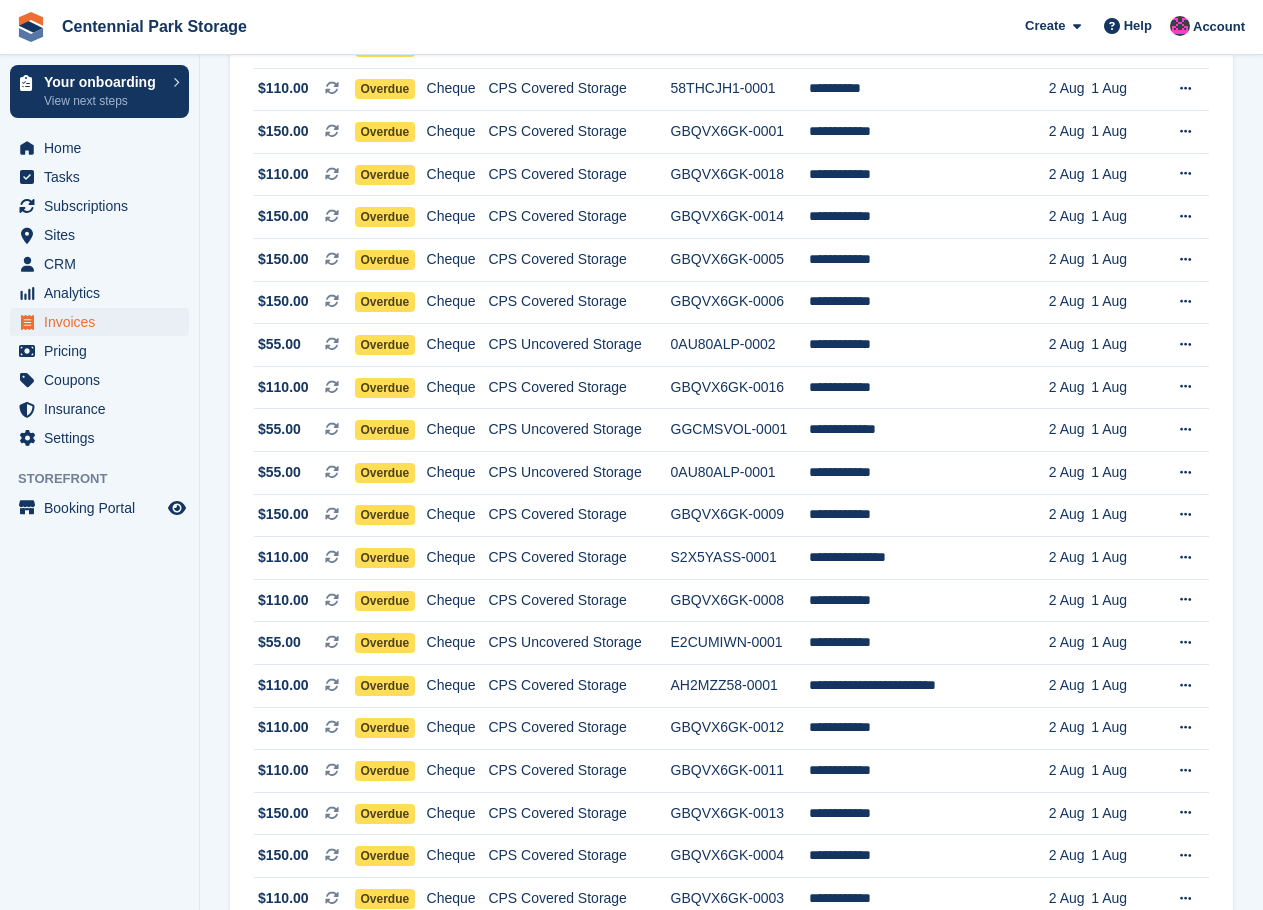 scroll, scrollTop: 590, scrollLeft: 0, axis: vertical 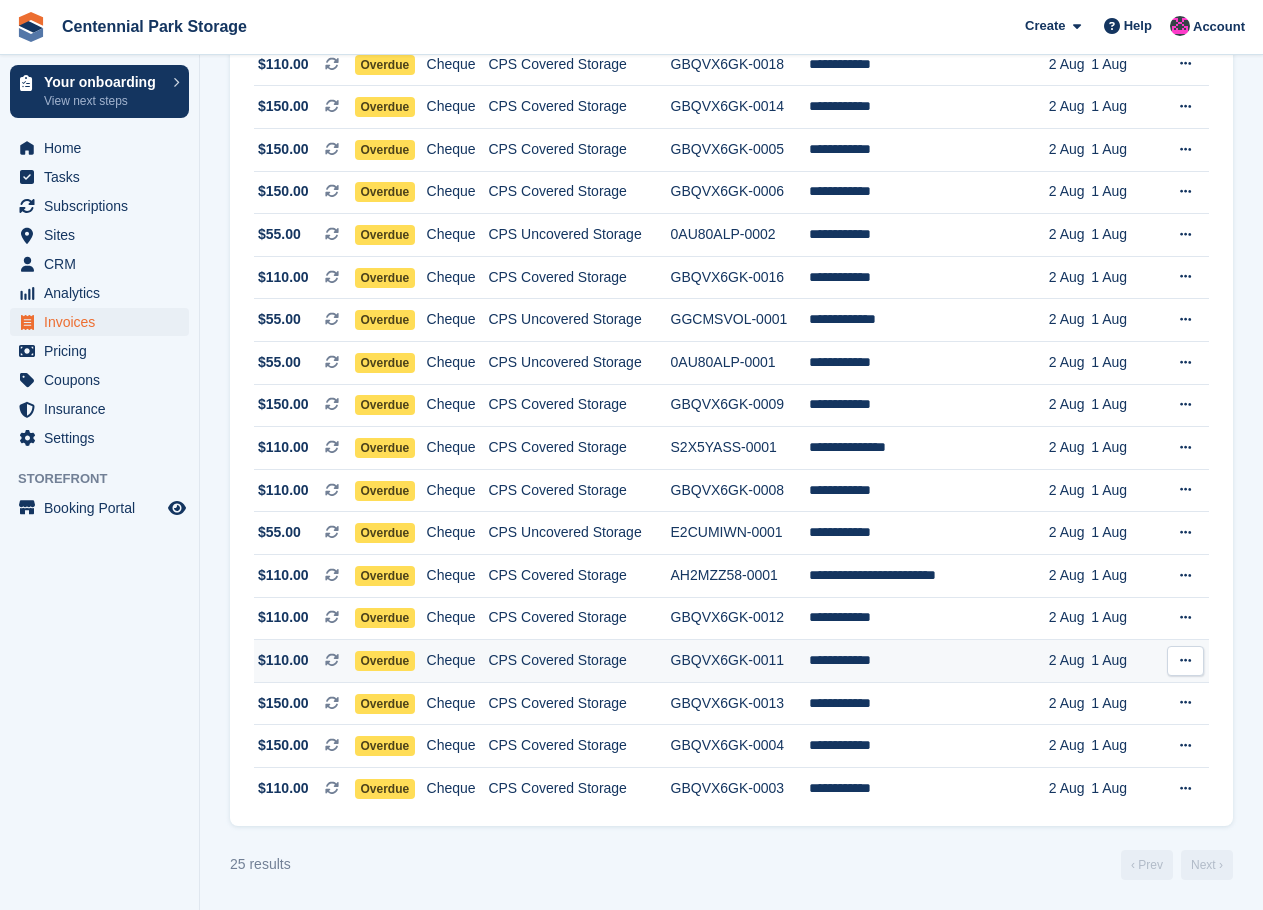 click on "**********" at bounding box center (929, 661) 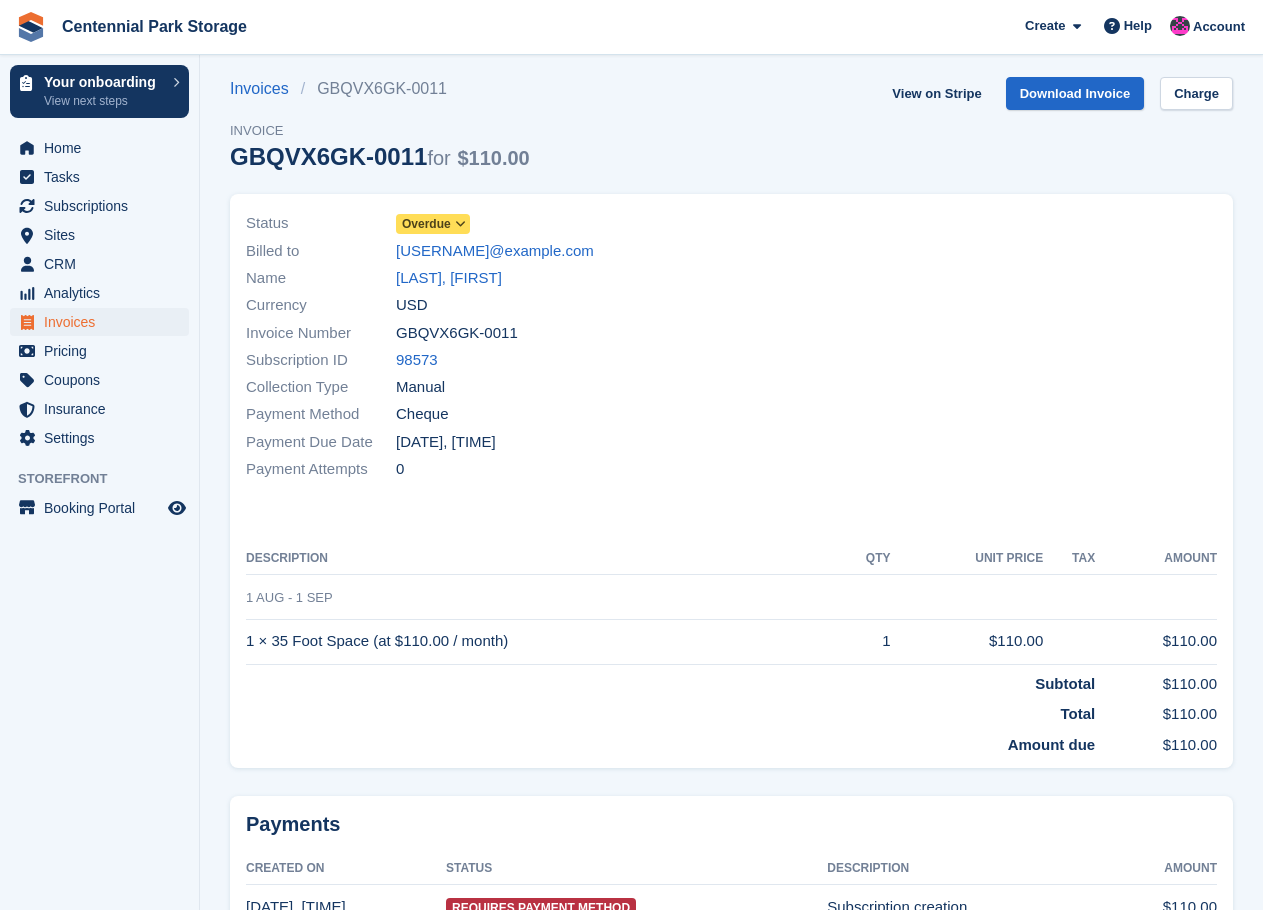 scroll, scrollTop: 0, scrollLeft: 0, axis: both 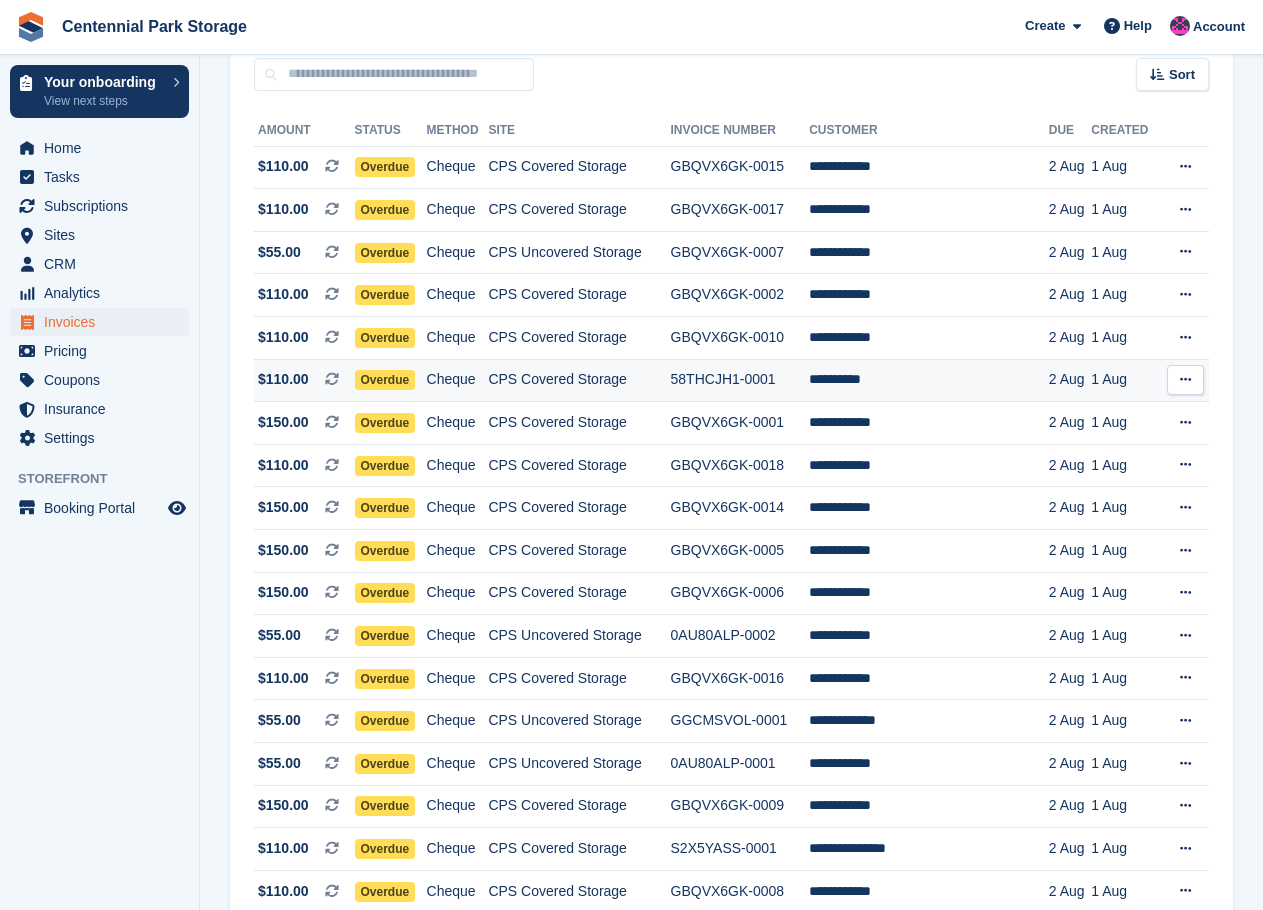 click on "**********" at bounding box center (929, 380) 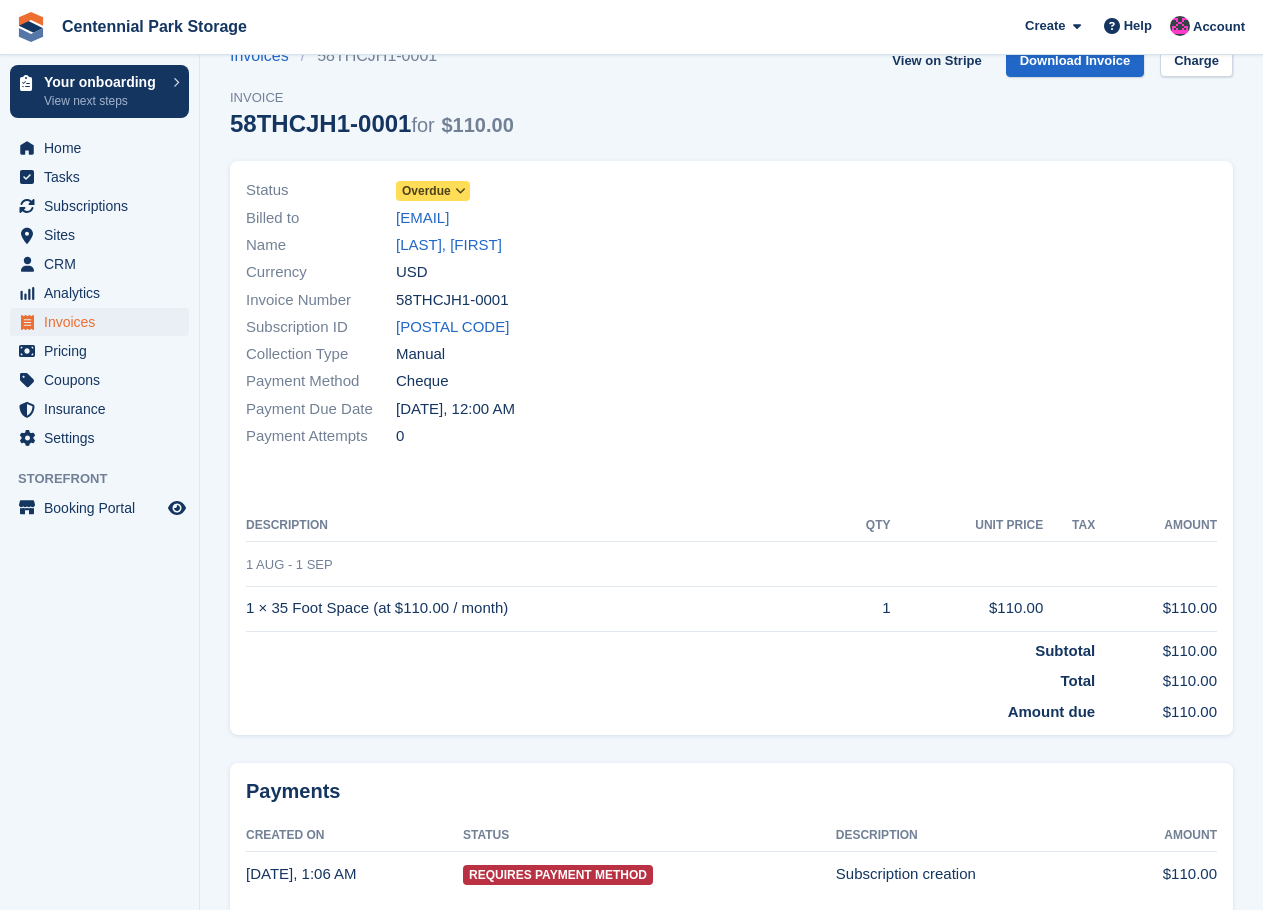 scroll, scrollTop: 0, scrollLeft: 0, axis: both 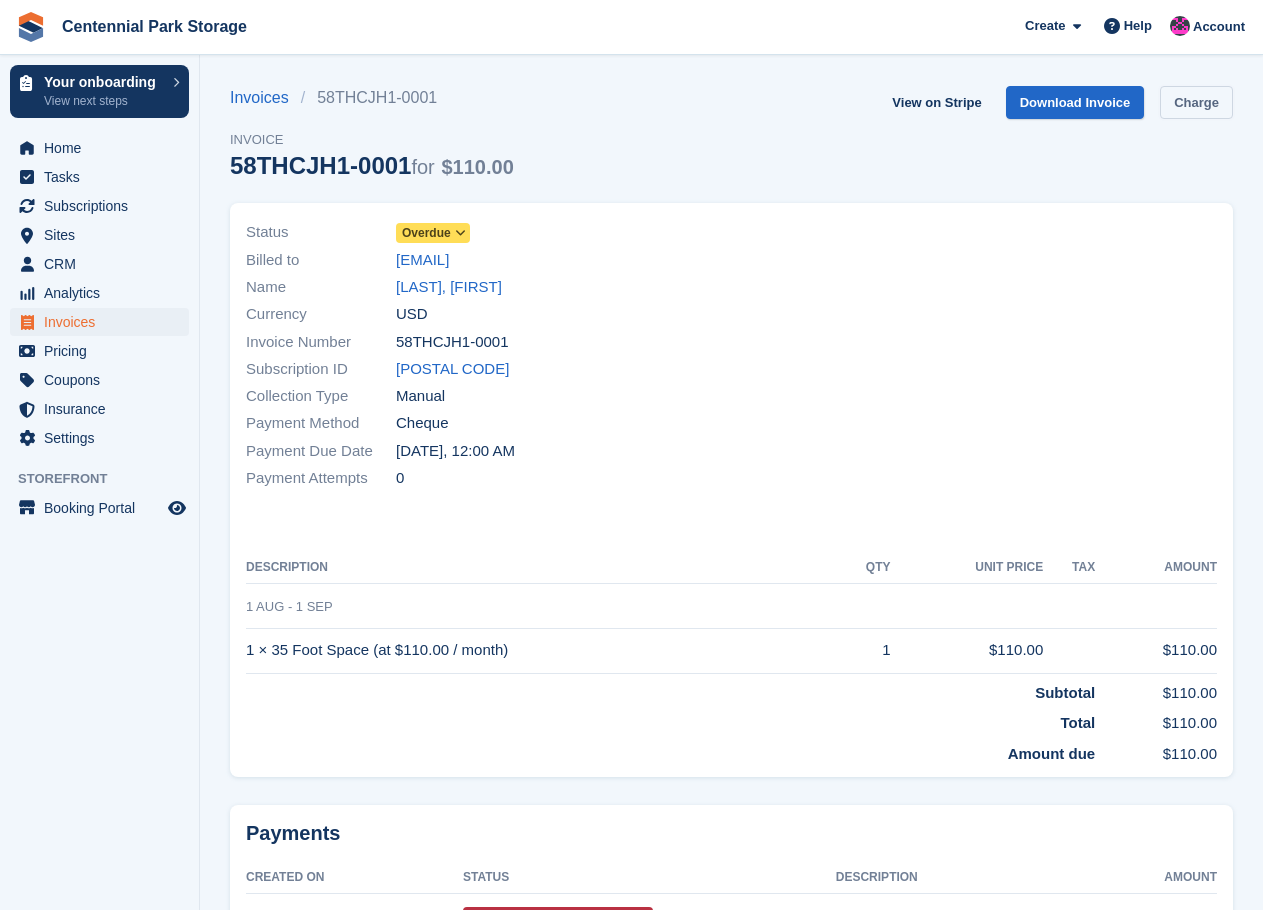 click on "Charge" at bounding box center [1196, 102] 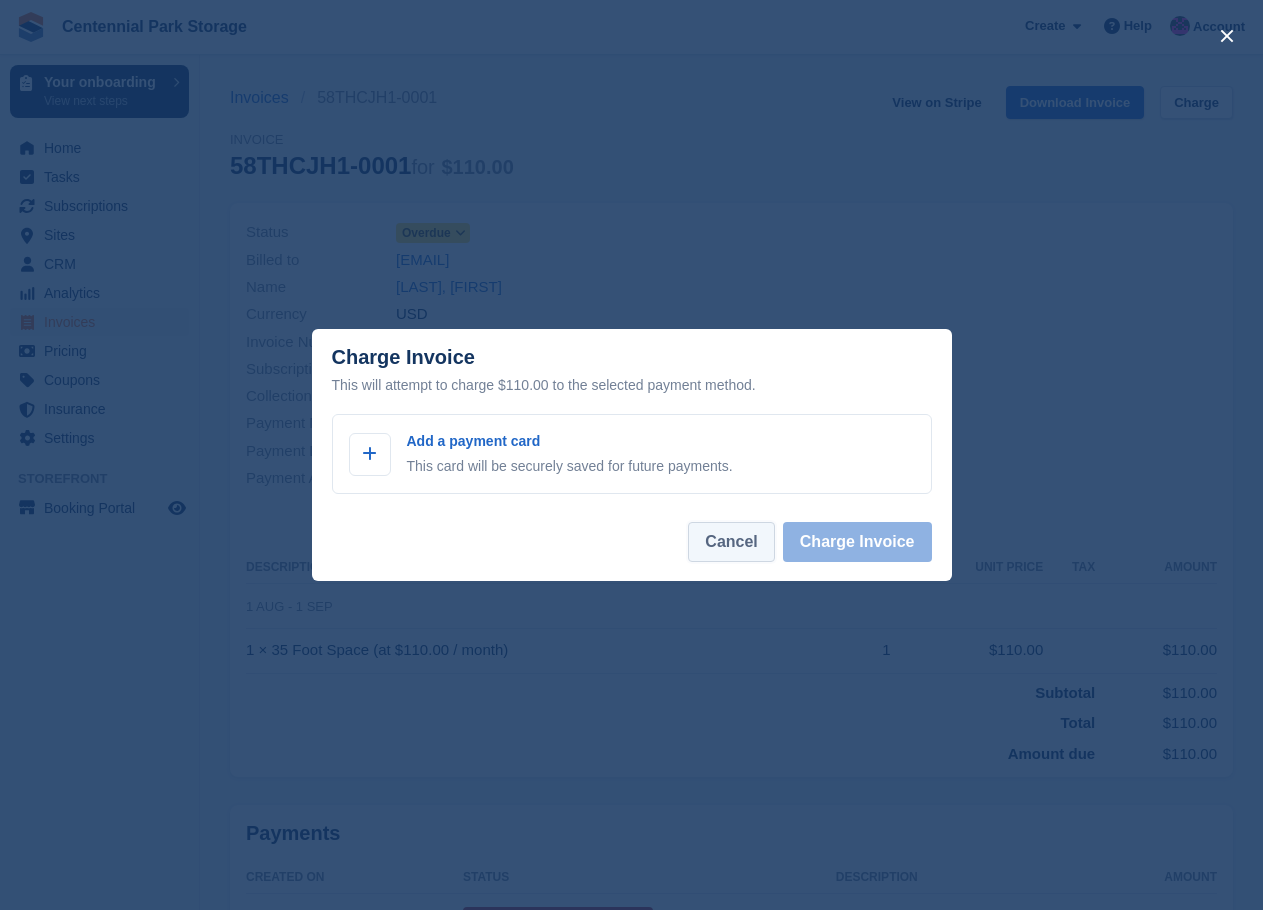 click on "Cancel" at bounding box center (731, 542) 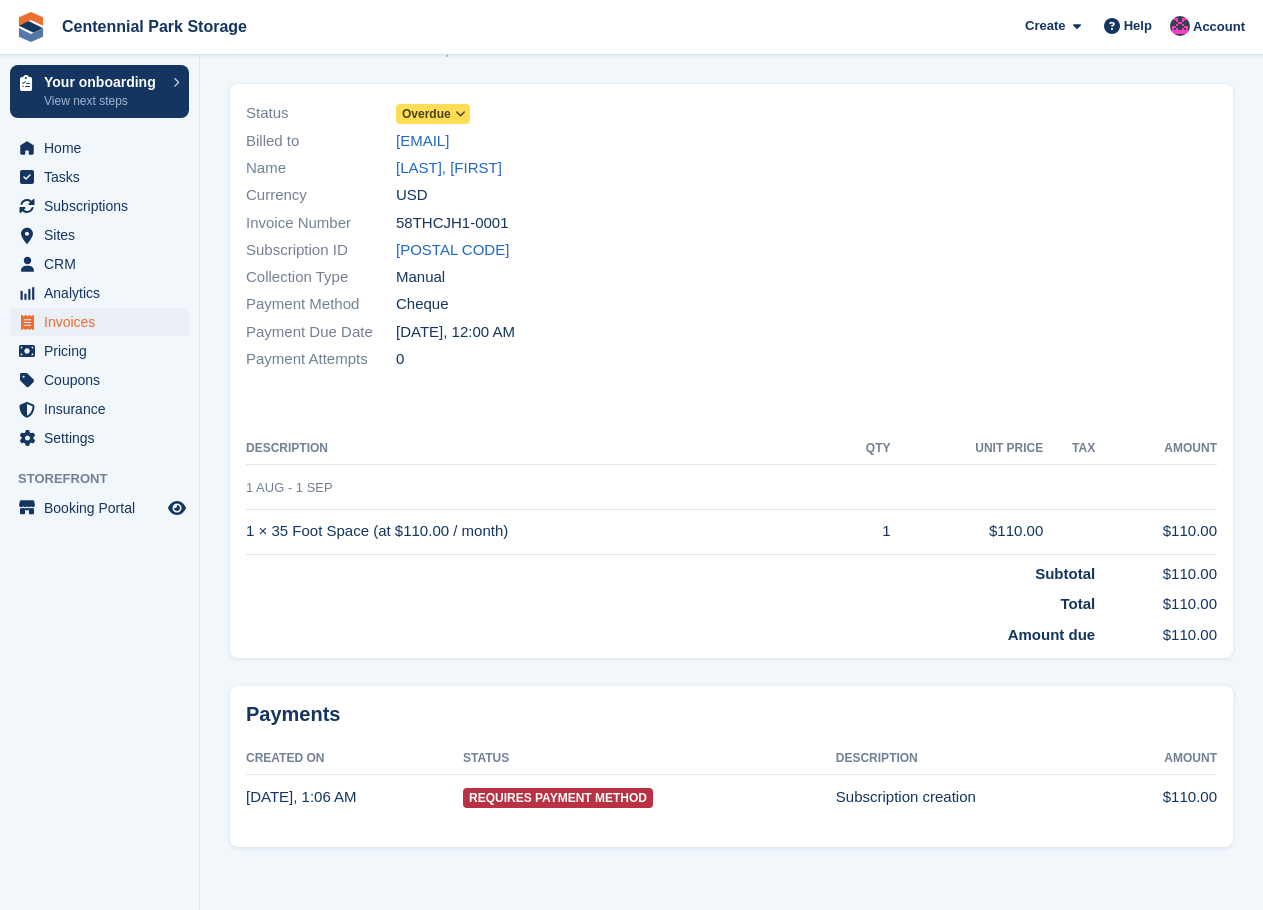 scroll, scrollTop: 122, scrollLeft: 0, axis: vertical 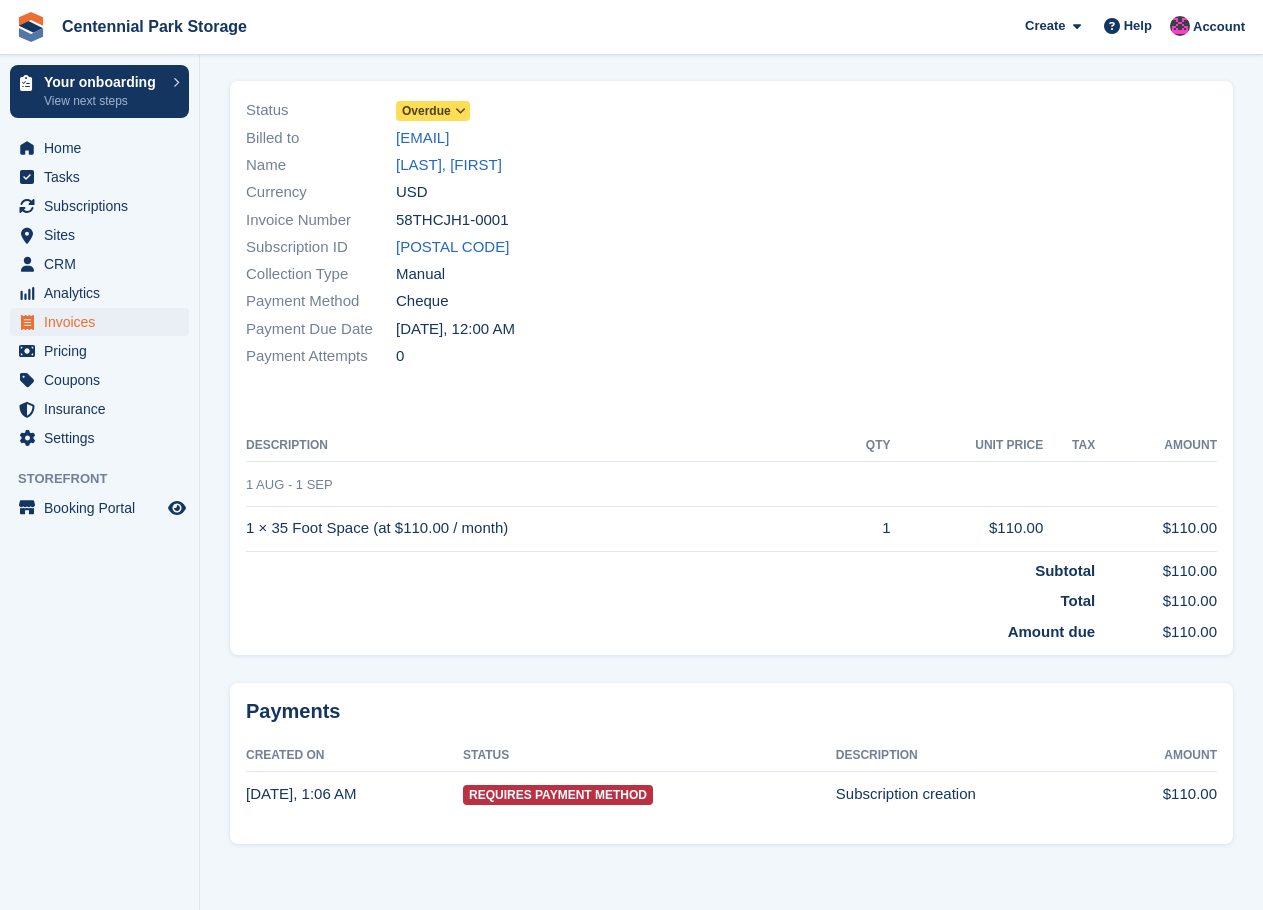 click on "Subscription creation" at bounding box center [973, 794] 